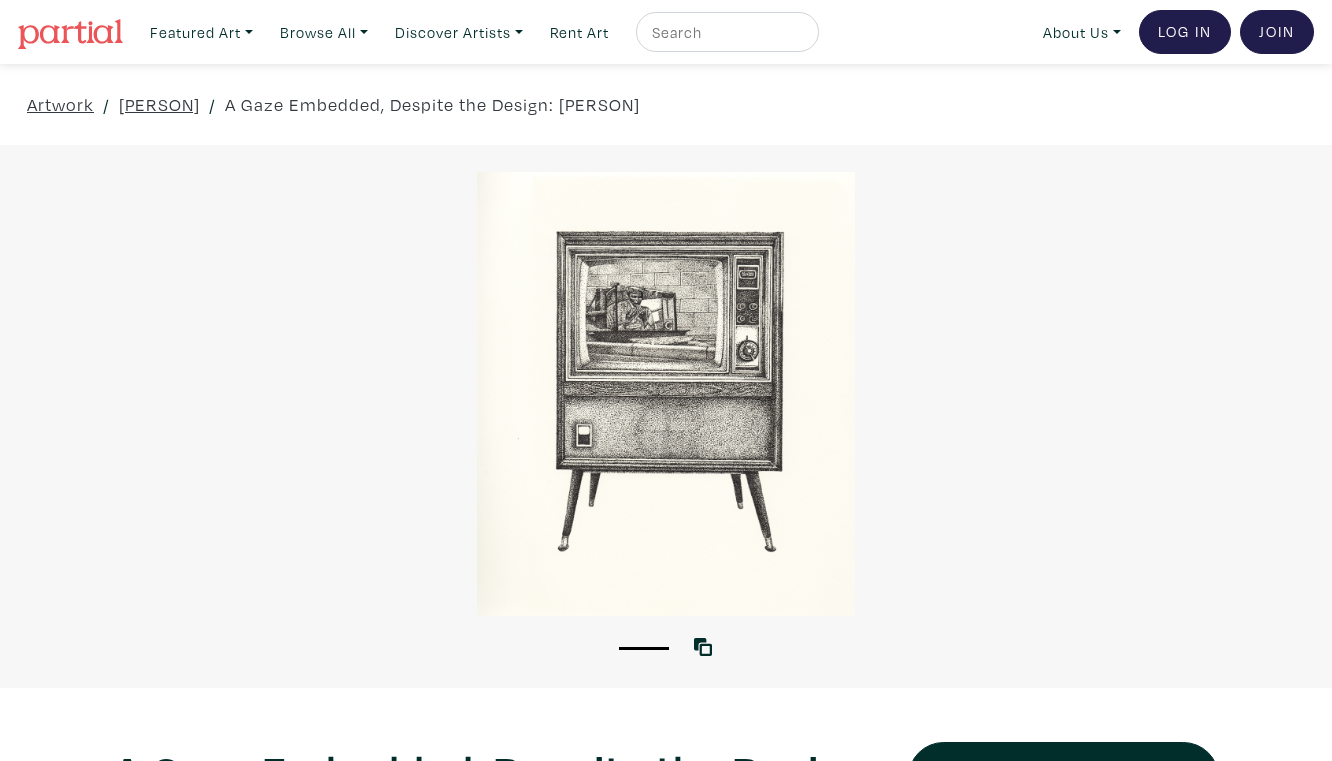 scroll, scrollTop: 0, scrollLeft: 0, axis: both 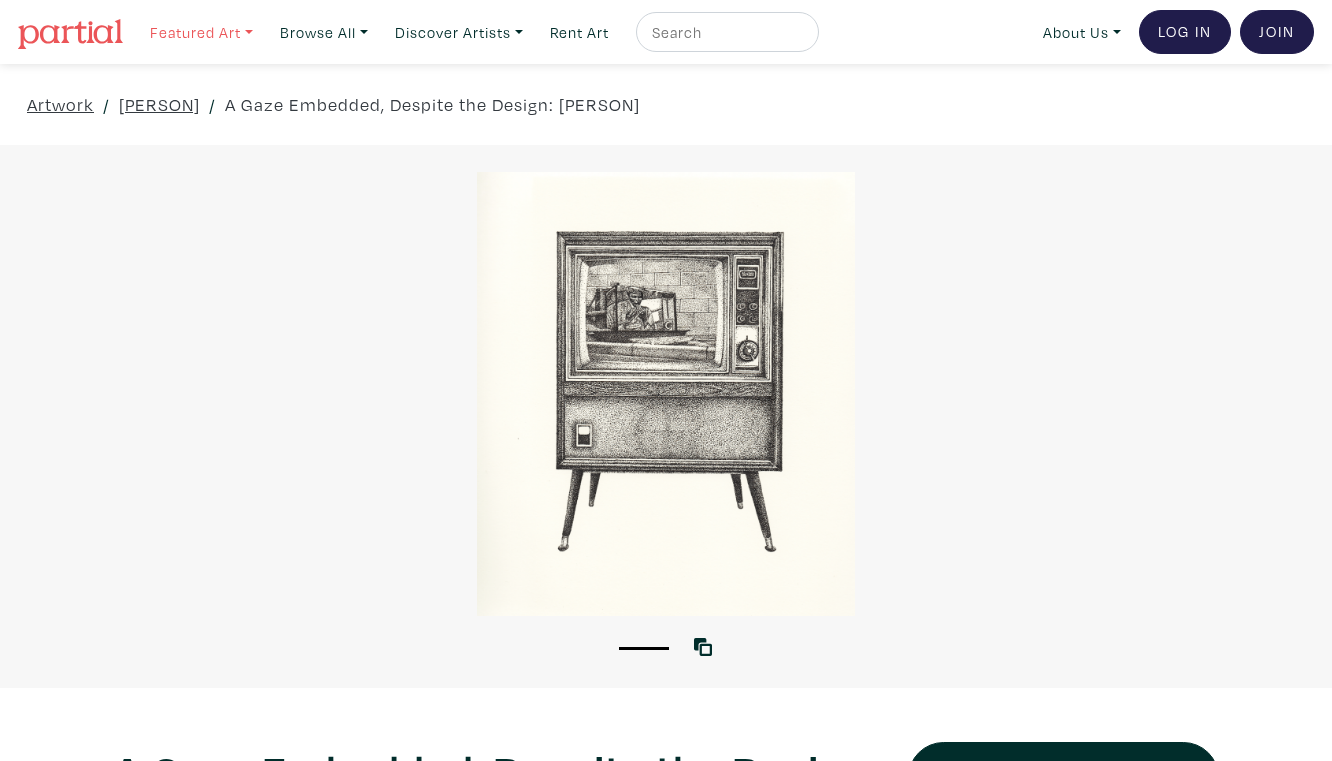 click on "Featured Art" at bounding box center (201, 32) 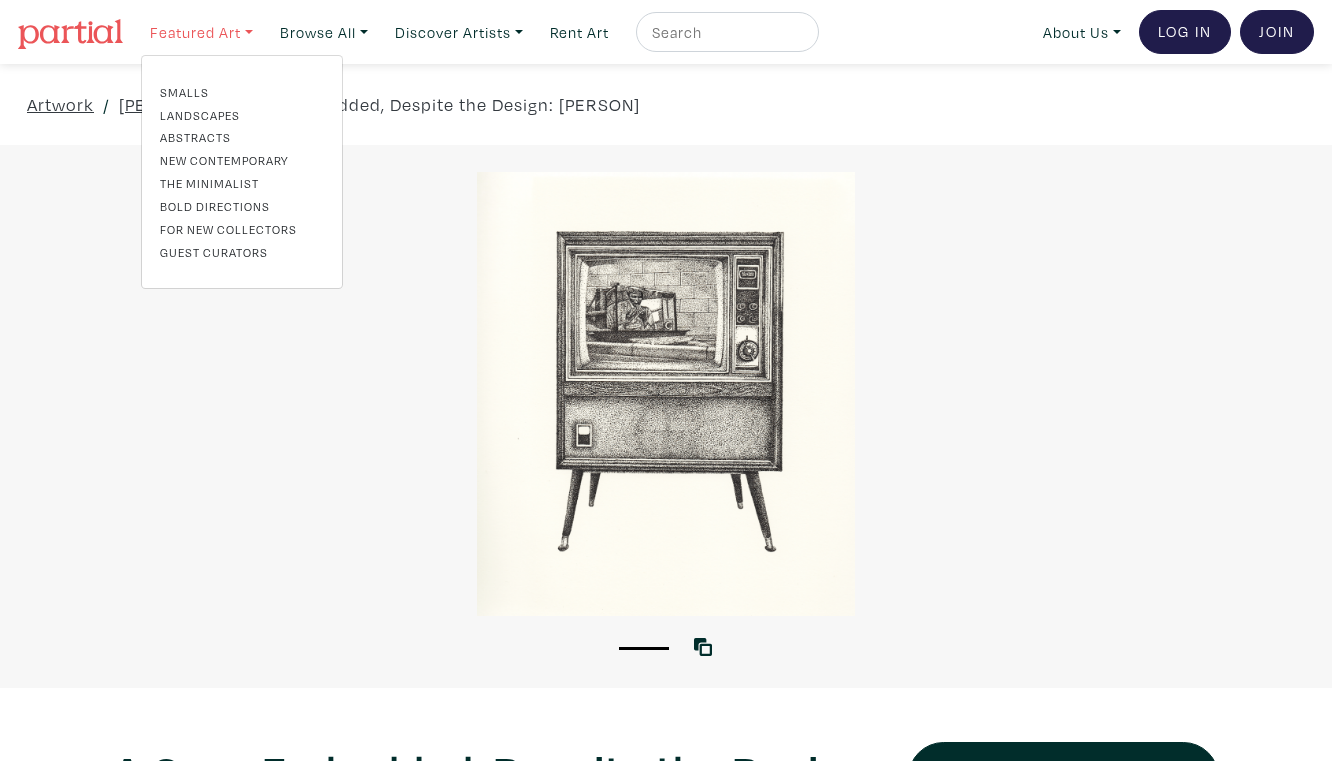 click on "Featured Art" at bounding box center (201, 32) 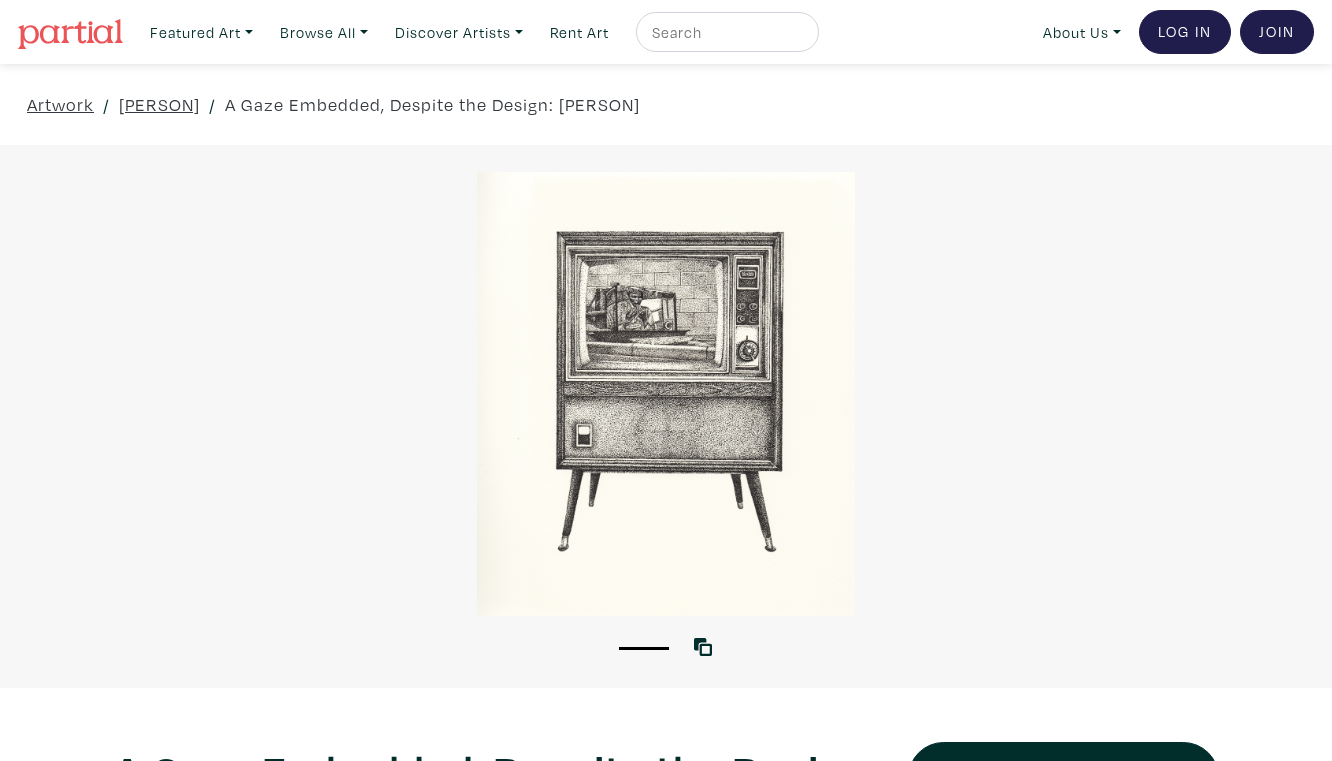 click at bounding box center (725, 32) 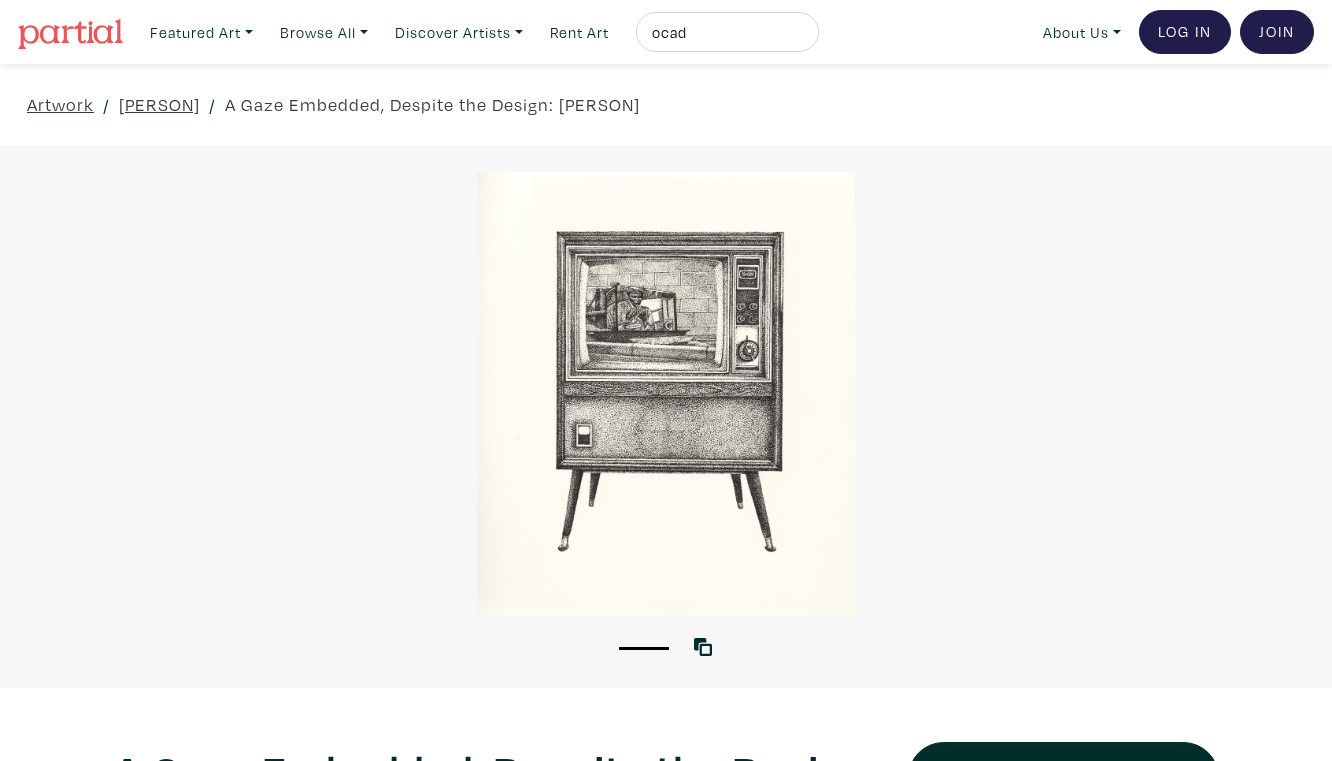 type on "ocad" 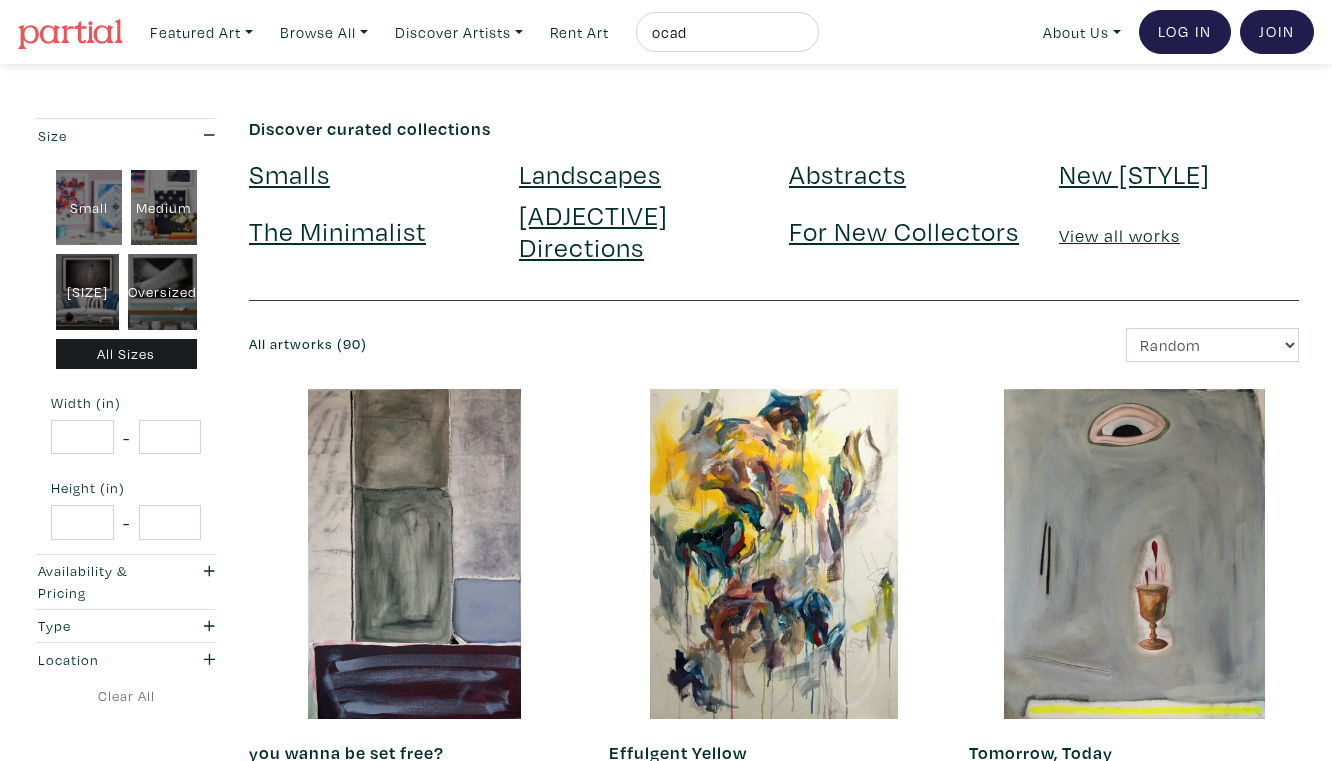 scroll, scrollTop: 0, scrollLeft: 0, axis: both 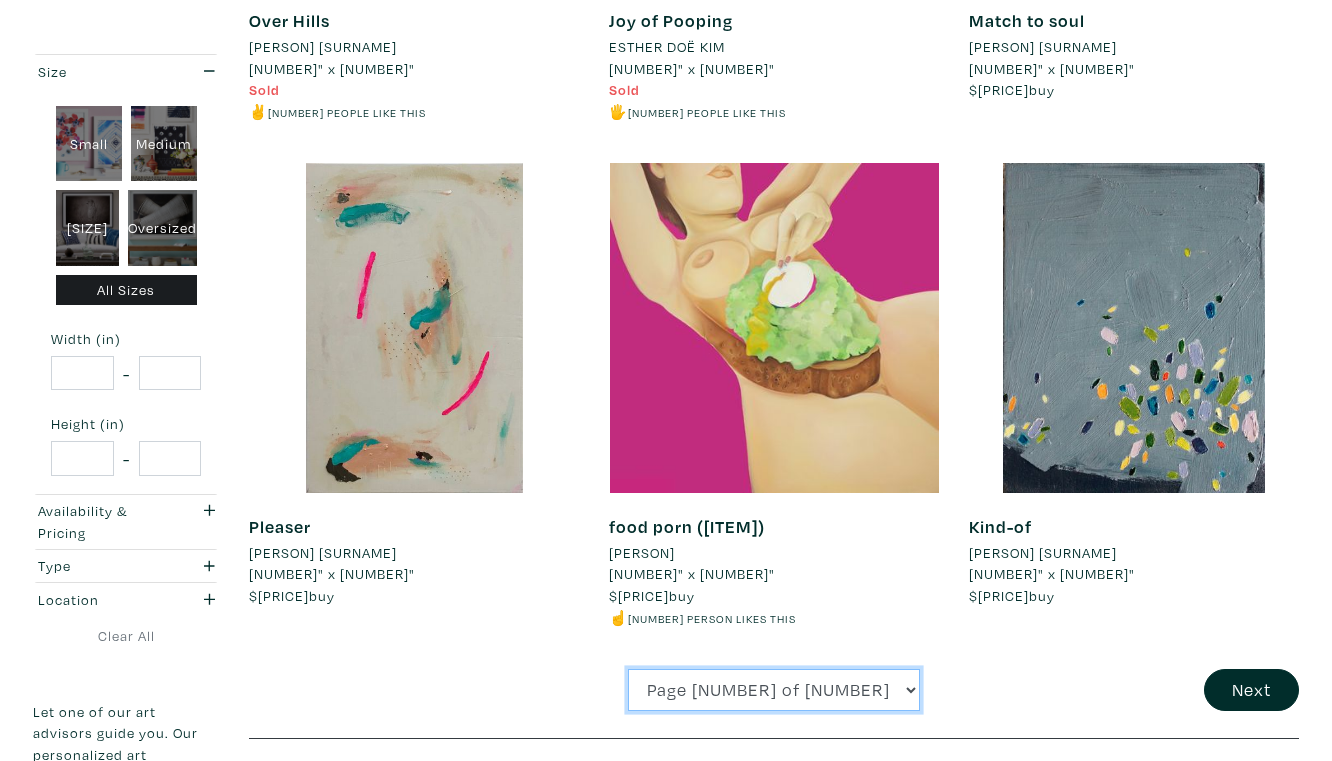 select on "2" 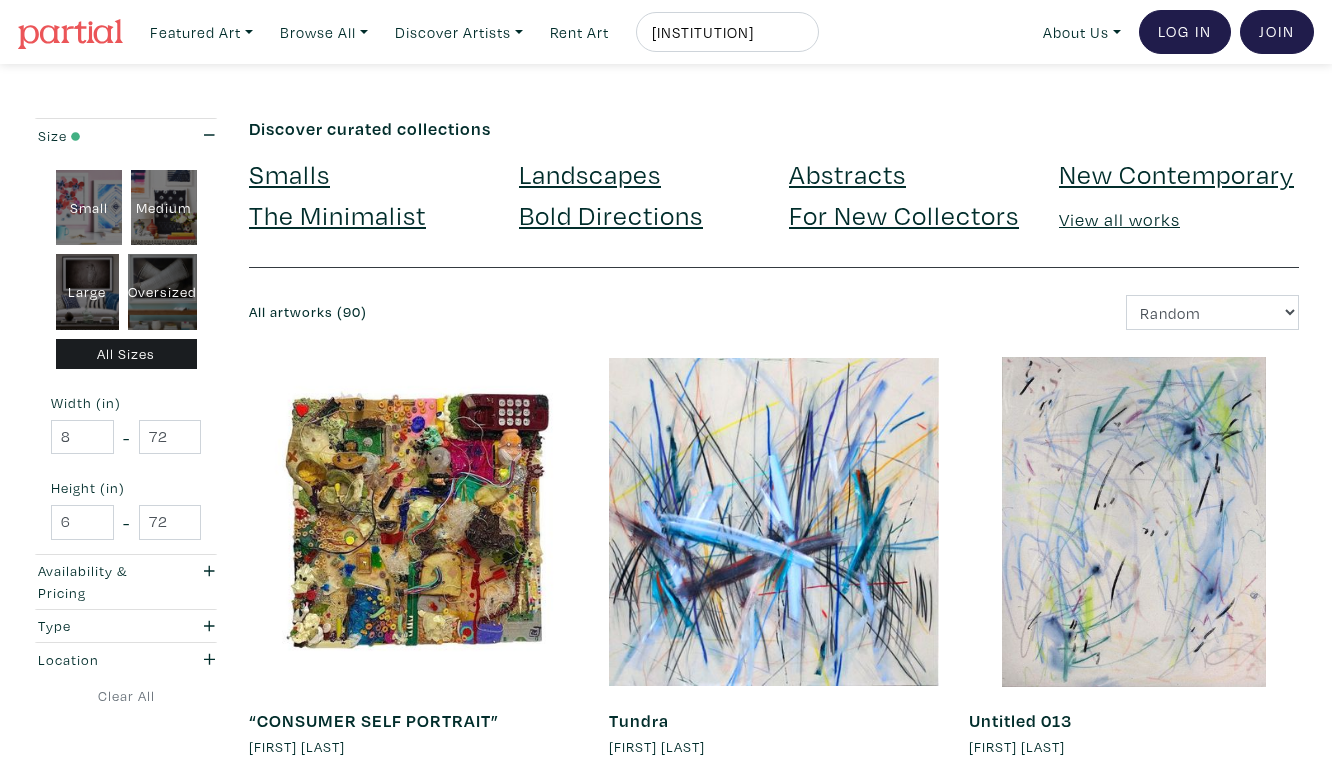scroll, scrollTop: 0, scrollLeft: 0, axis: both 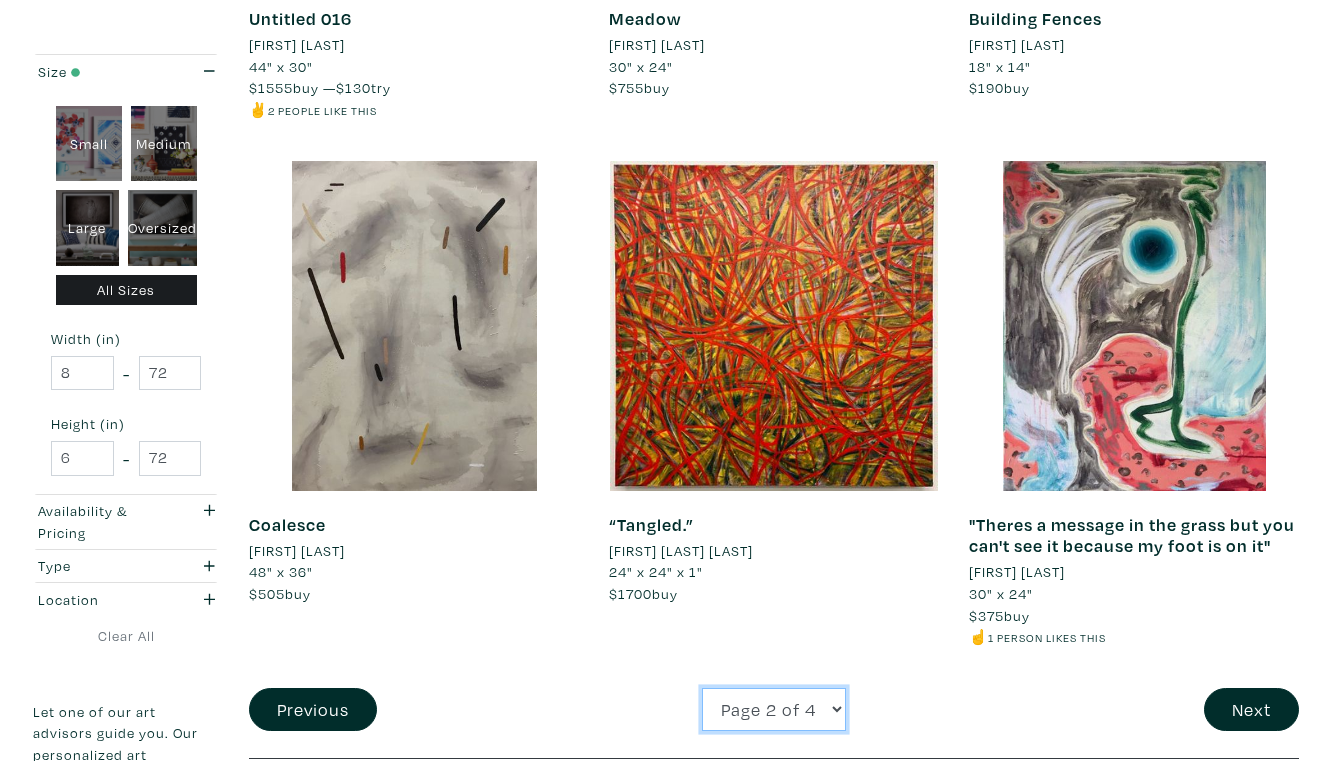 select on "3" 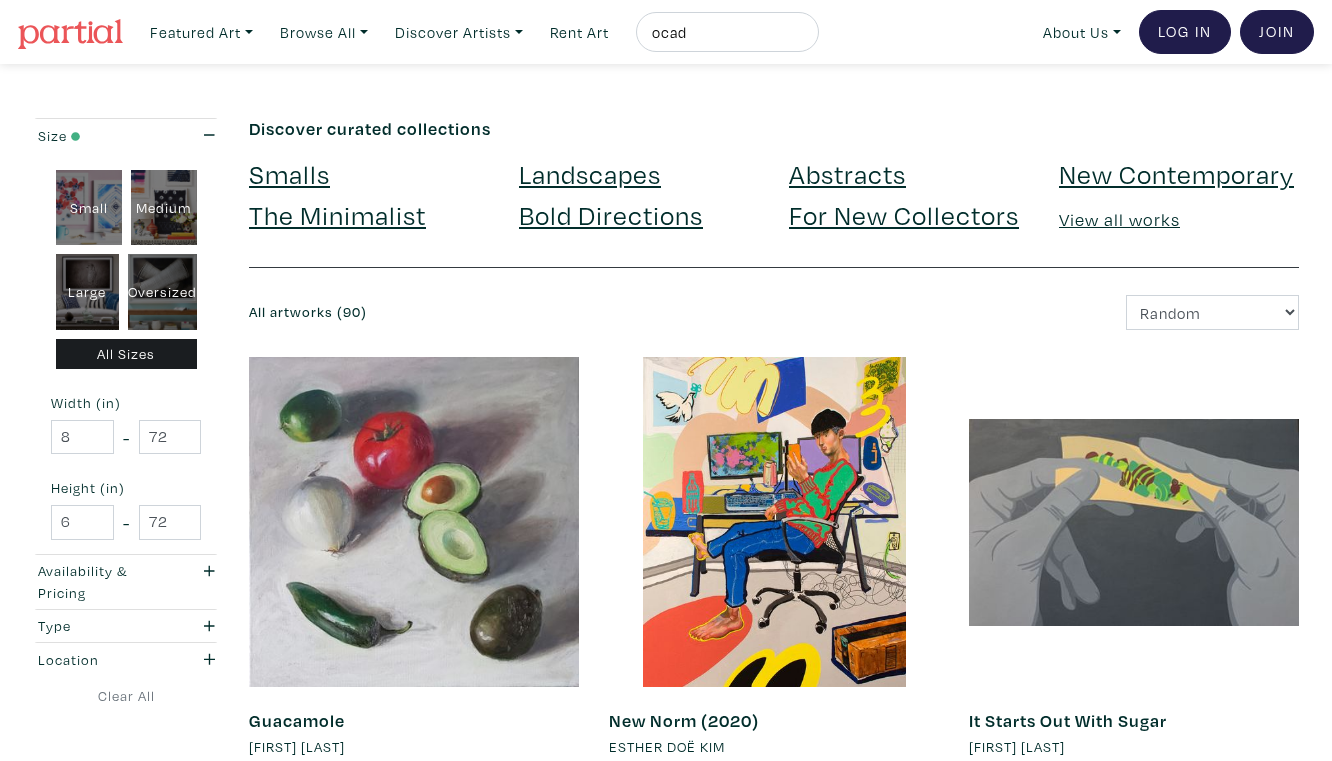 scroll, scrollTop: 0, scrollLeft: 0, axis: both 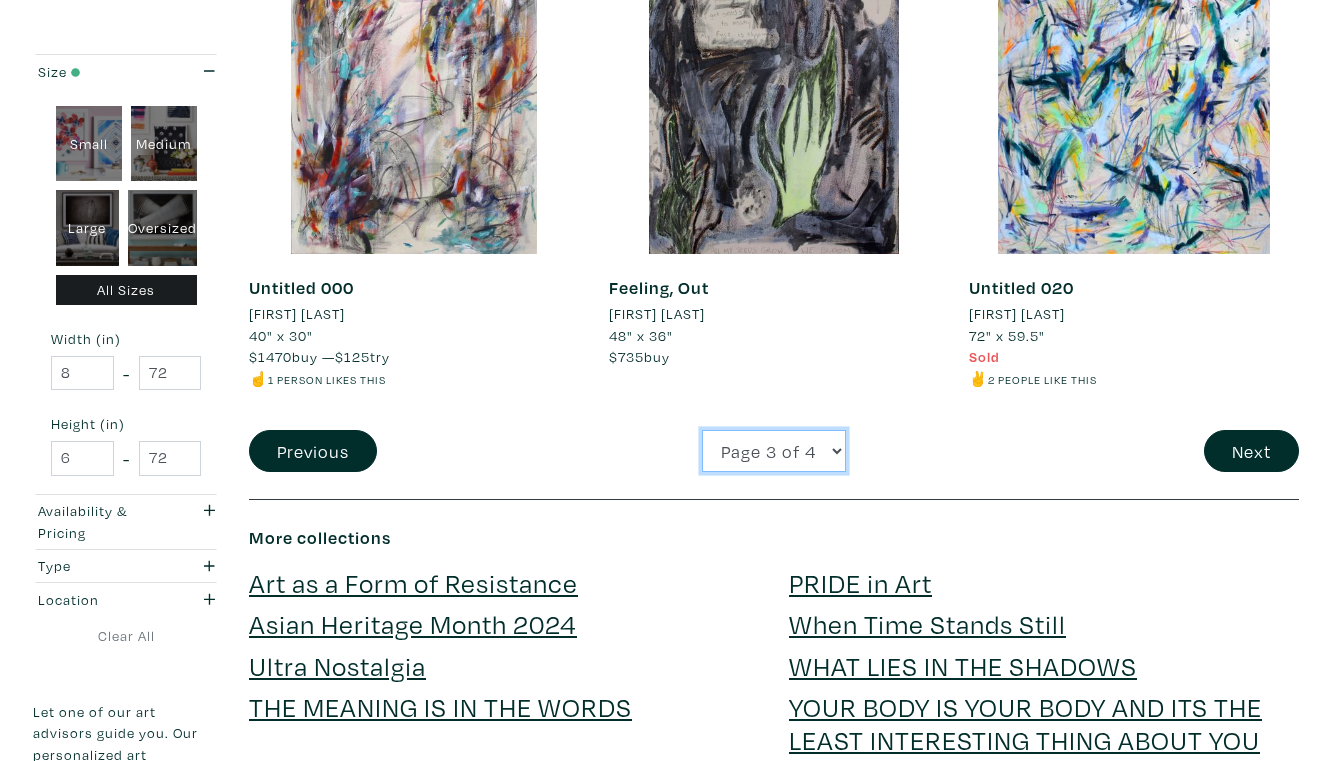 select on "4" 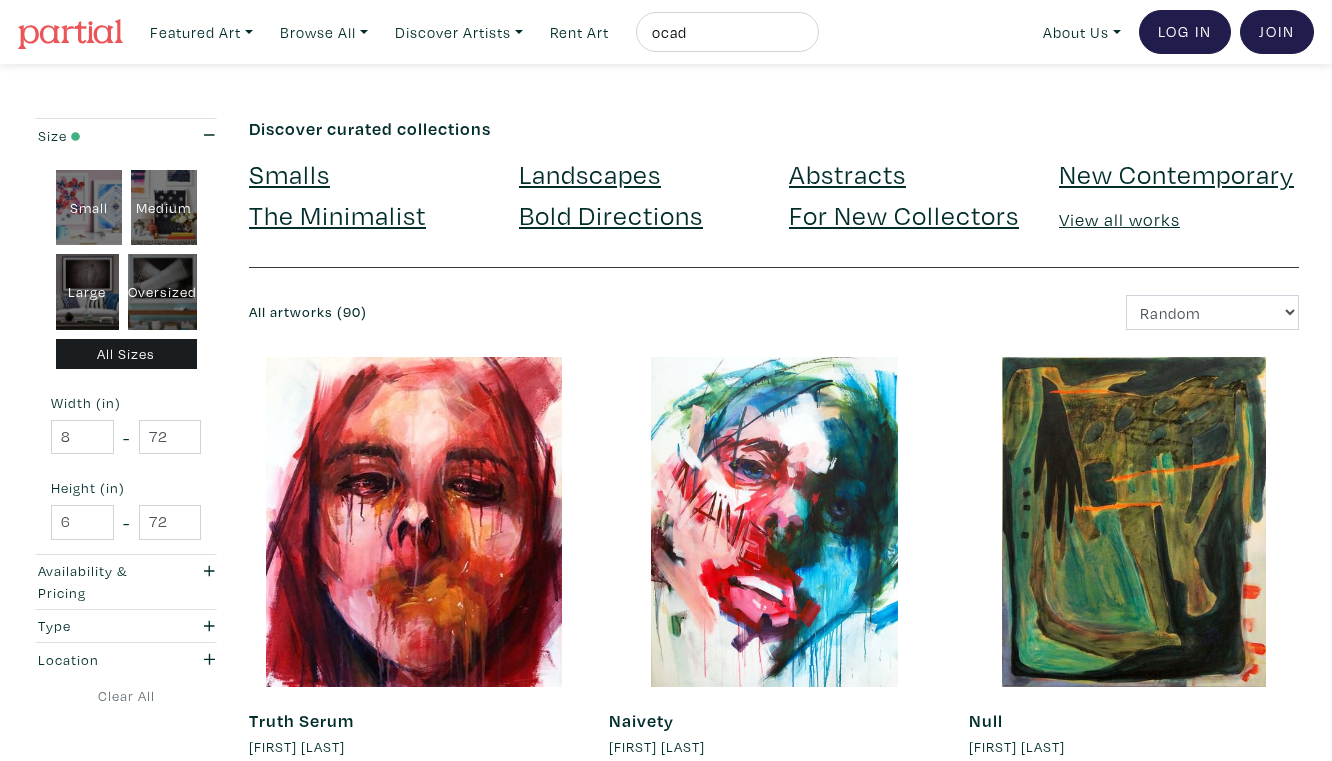 scroll, scrollTop: 65, scrollLeft: 0, axis: vertical 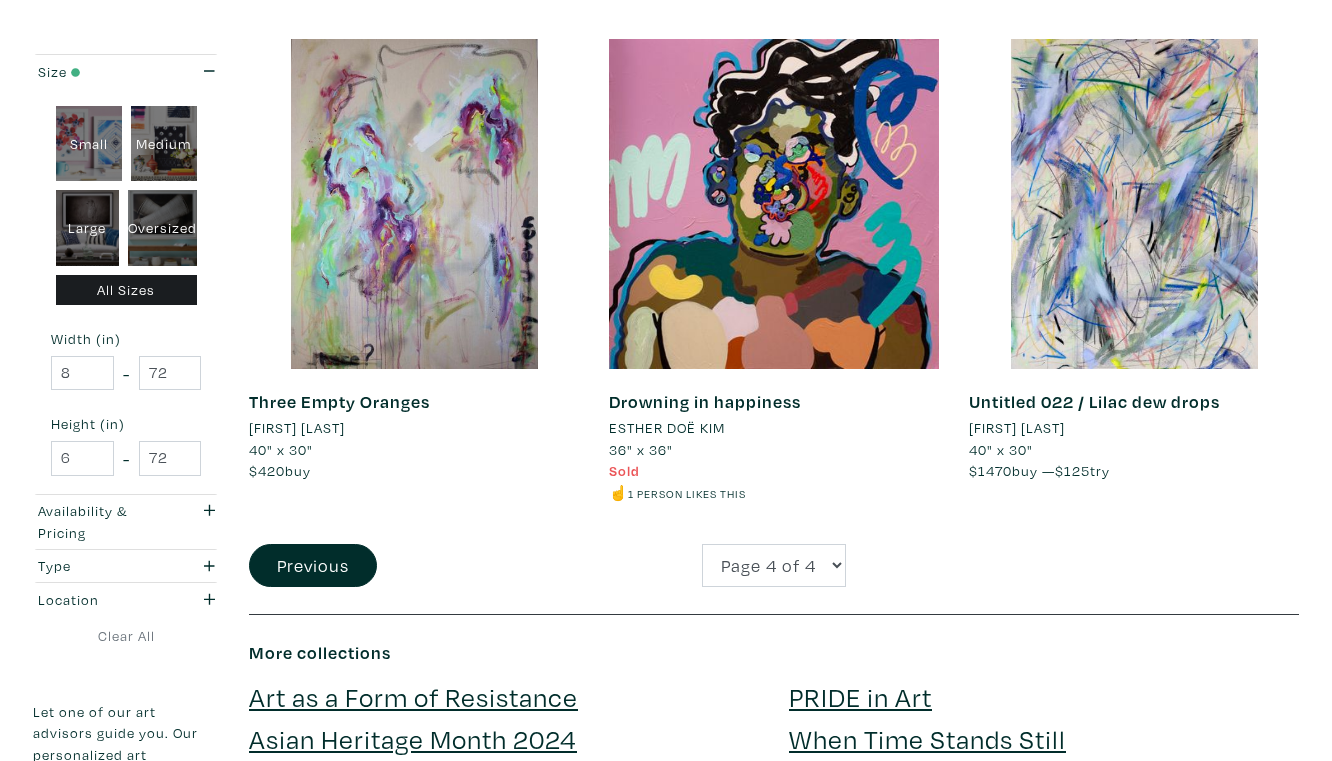 click on "ESTHER DOË  KIM" at bounding box center [667, 428] 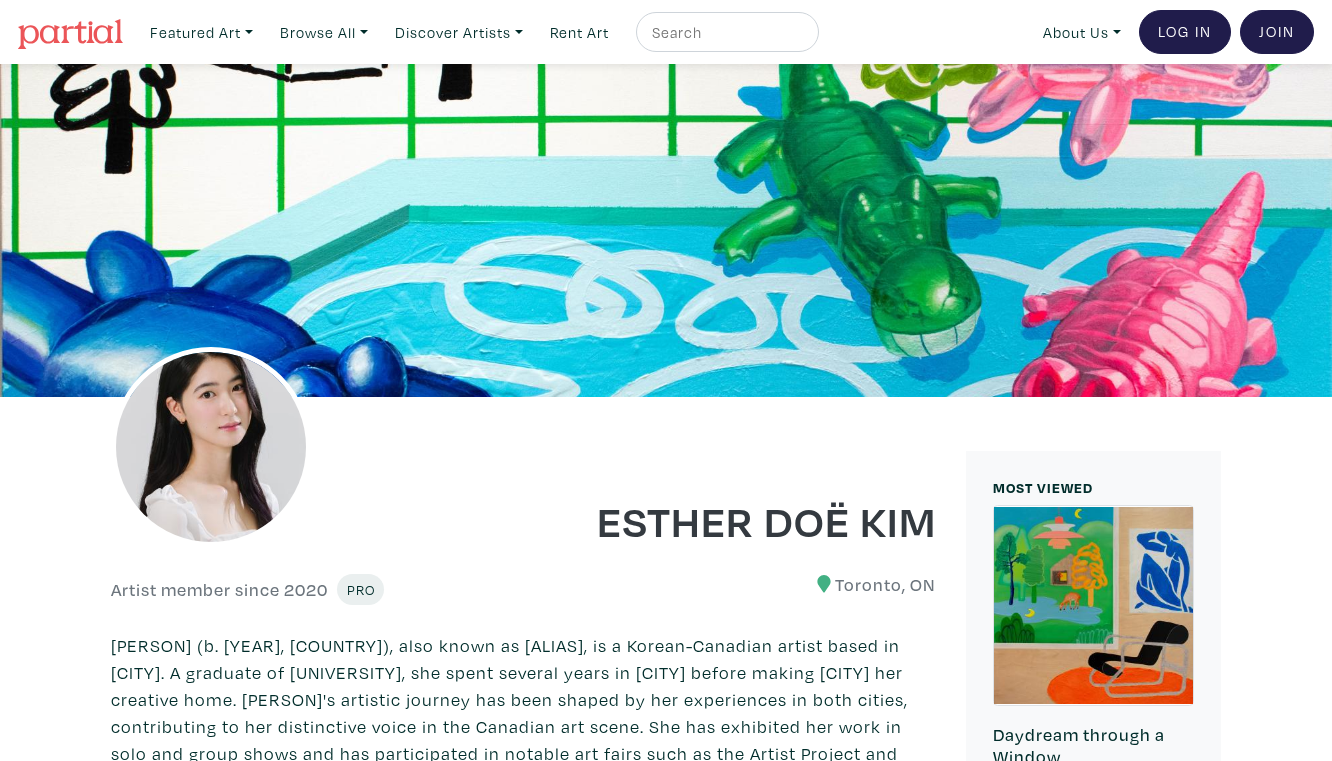 scroll, scrollTop: 0, scrollLeft: 0, axis: both 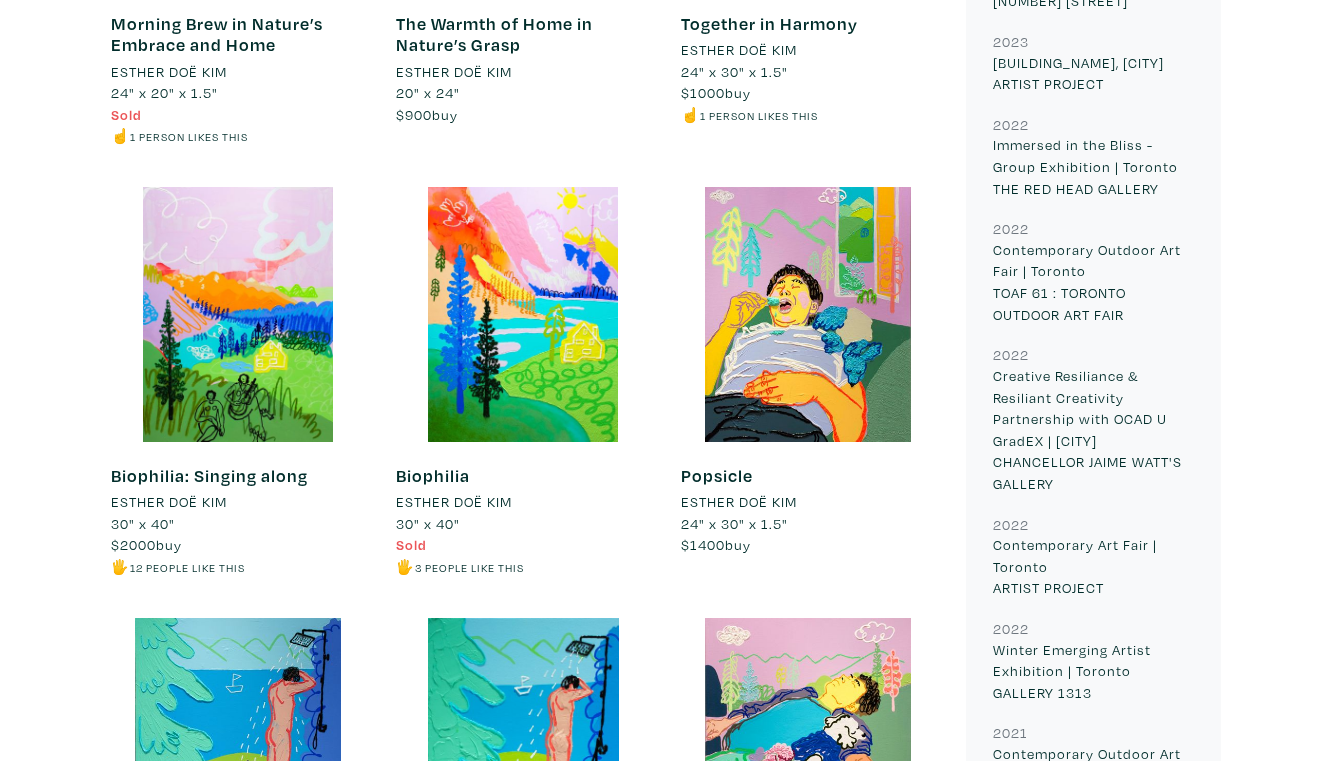 click at bounding box center (808, 314) 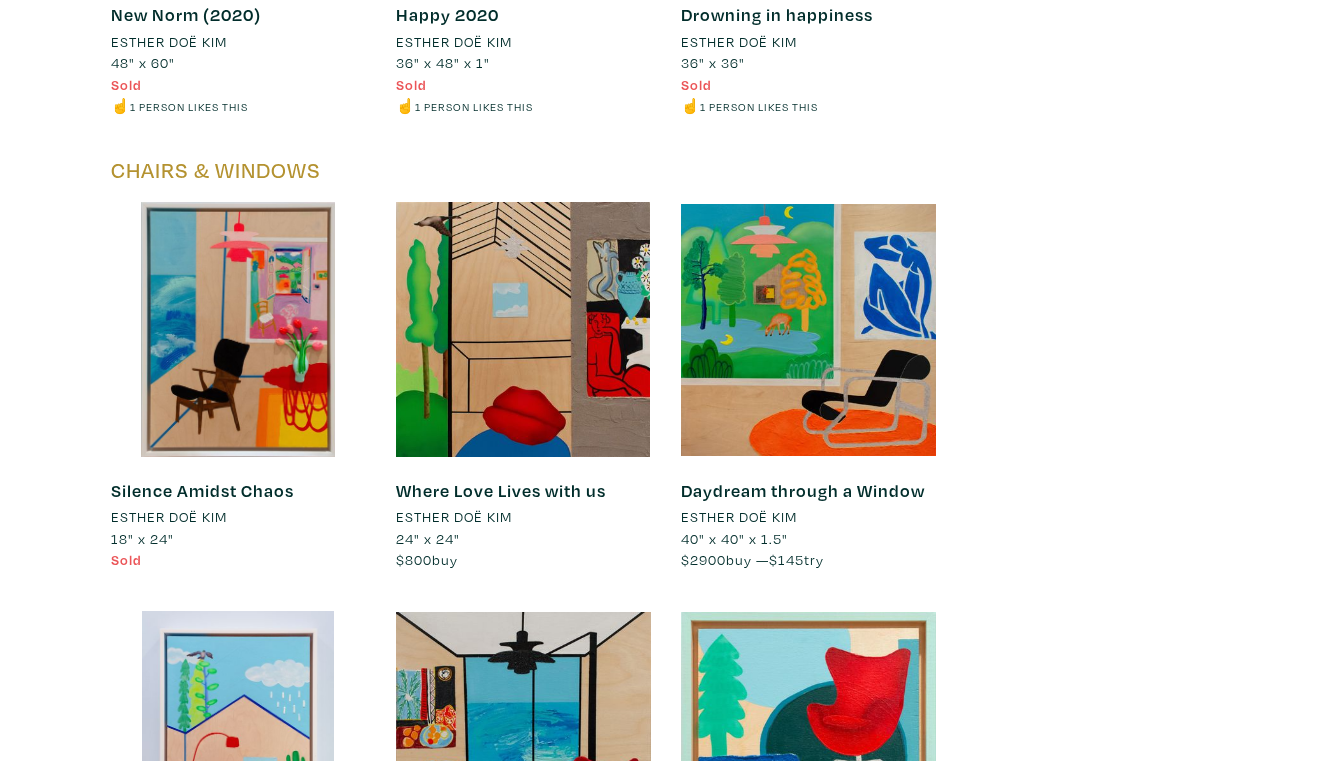 scroll, scrollTop: 9773, scrollLeft: 0, axis: vertical 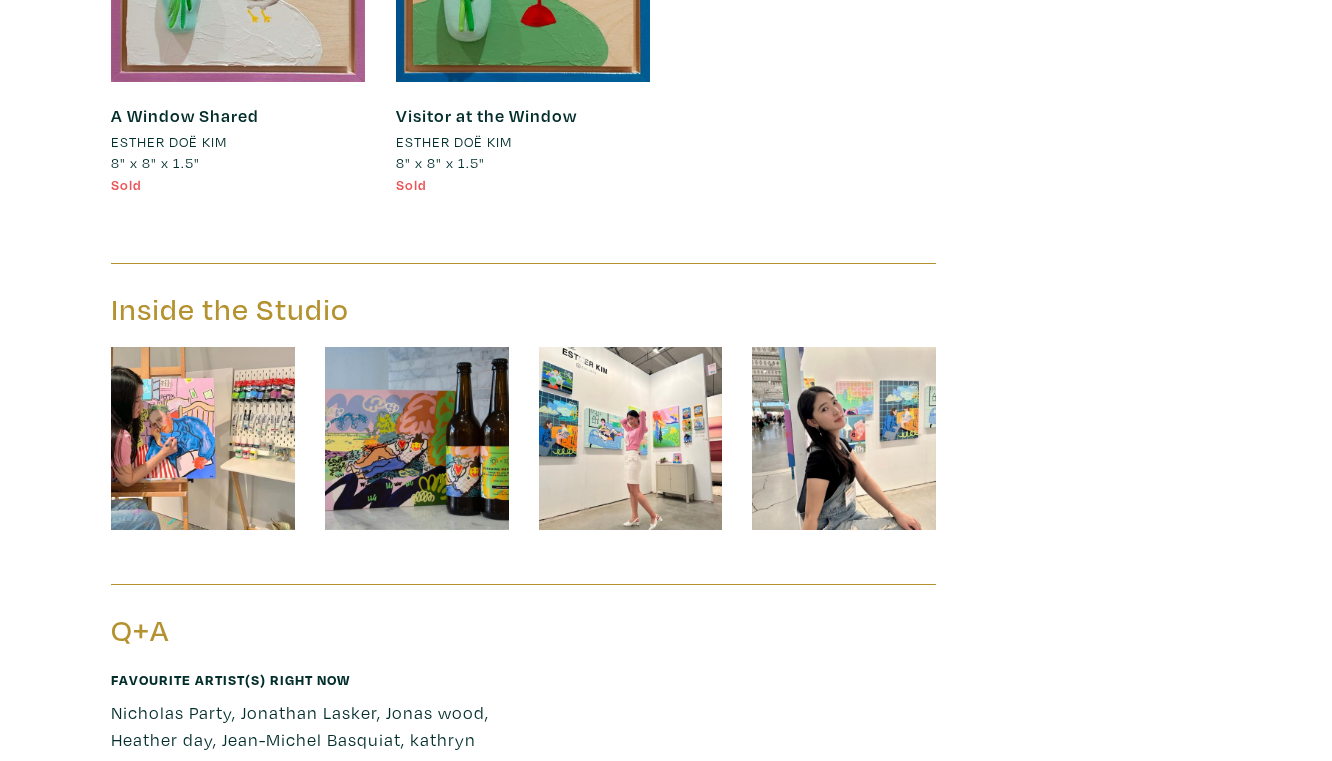 click at bounding box center (631, 439) 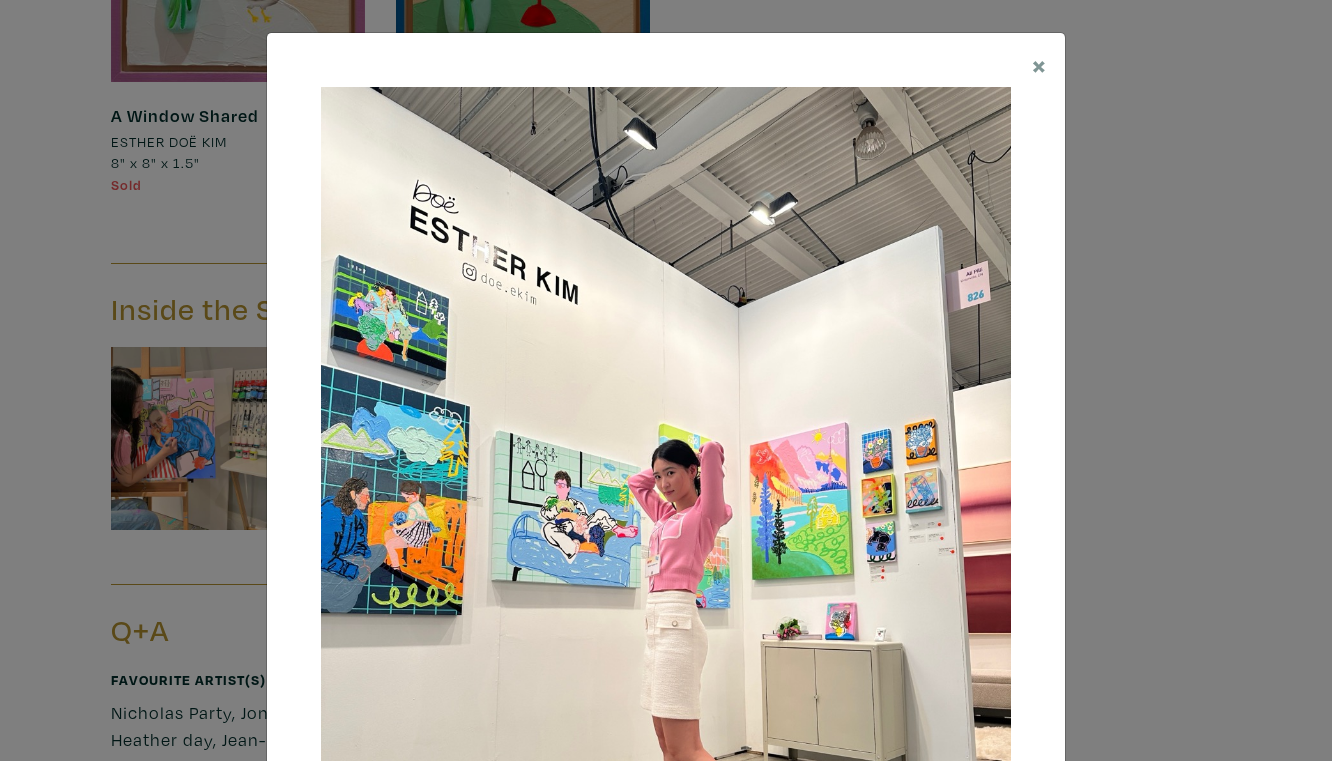 scroll, scrollTop: 0, scrollLeft: 0, axis: both 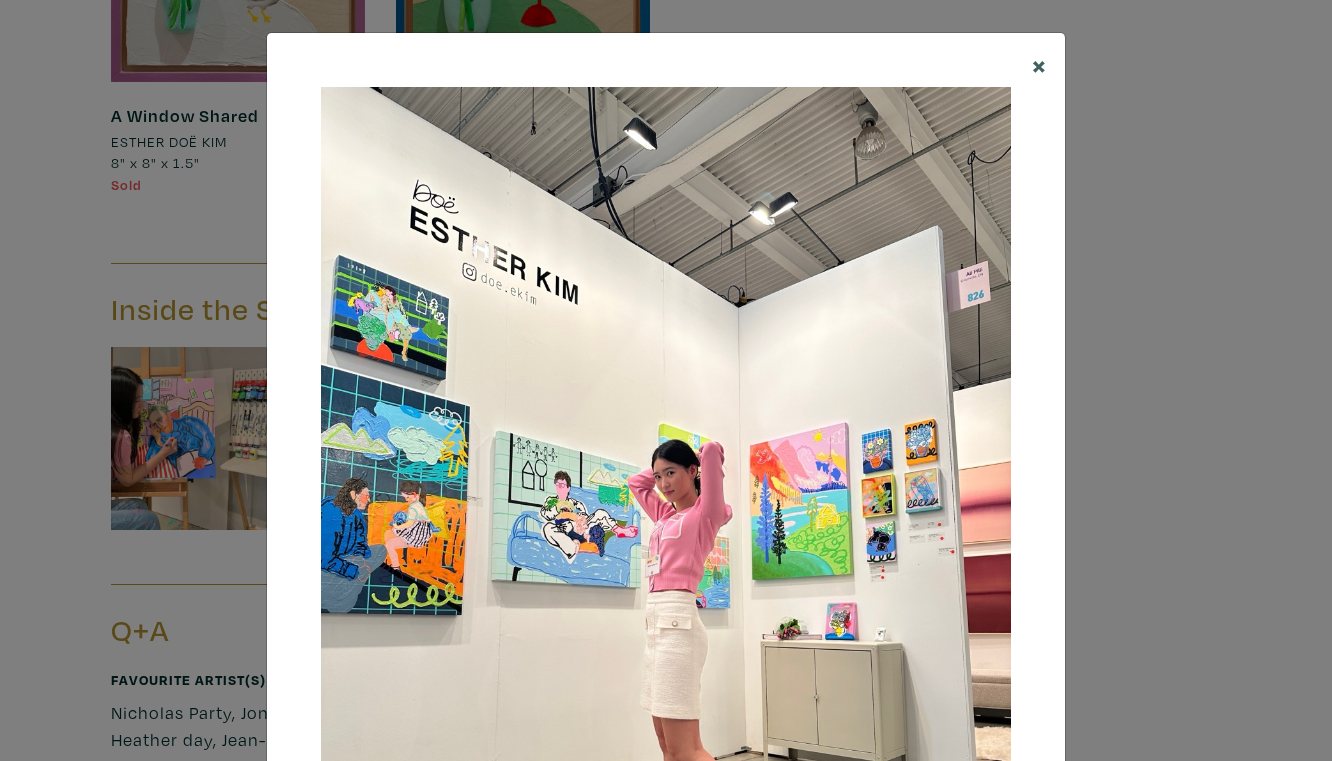 click on "×" at bounding box center (1039, 64) 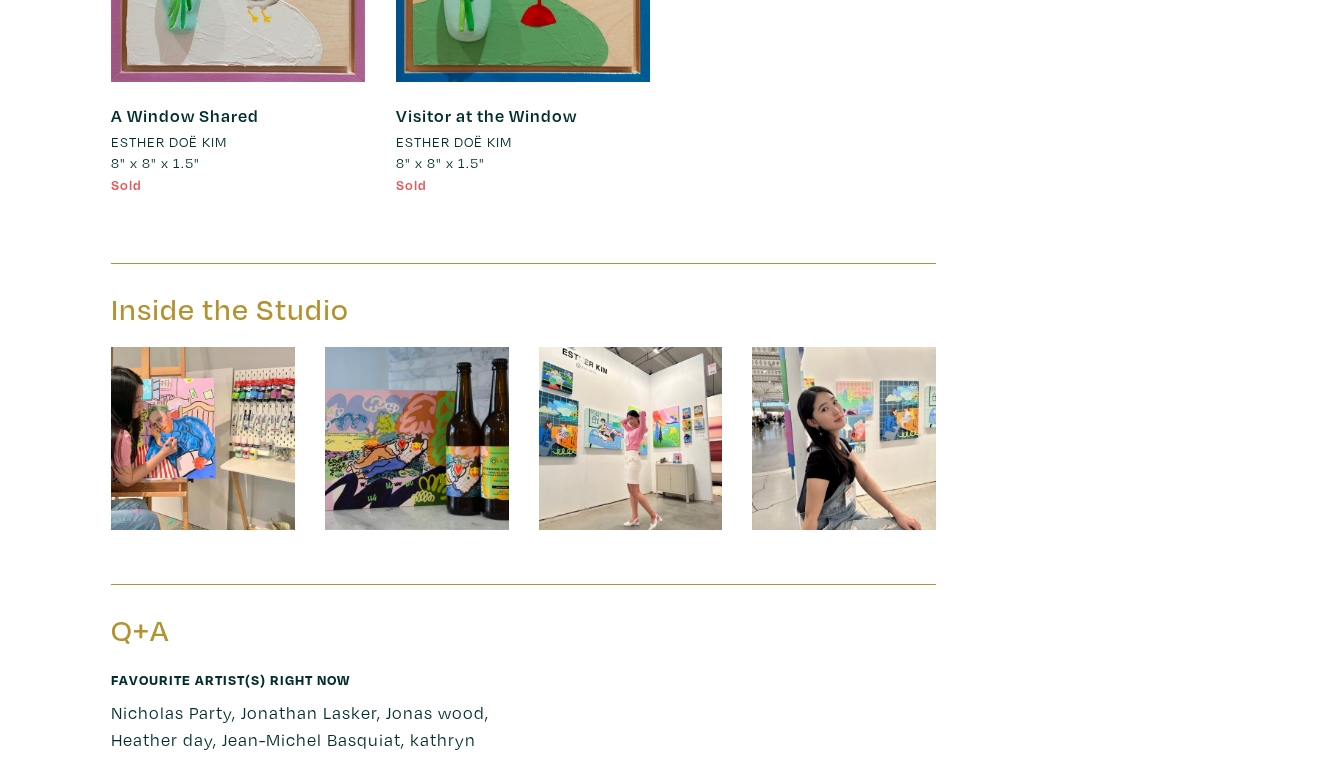 click at bounding box center (844, 439) 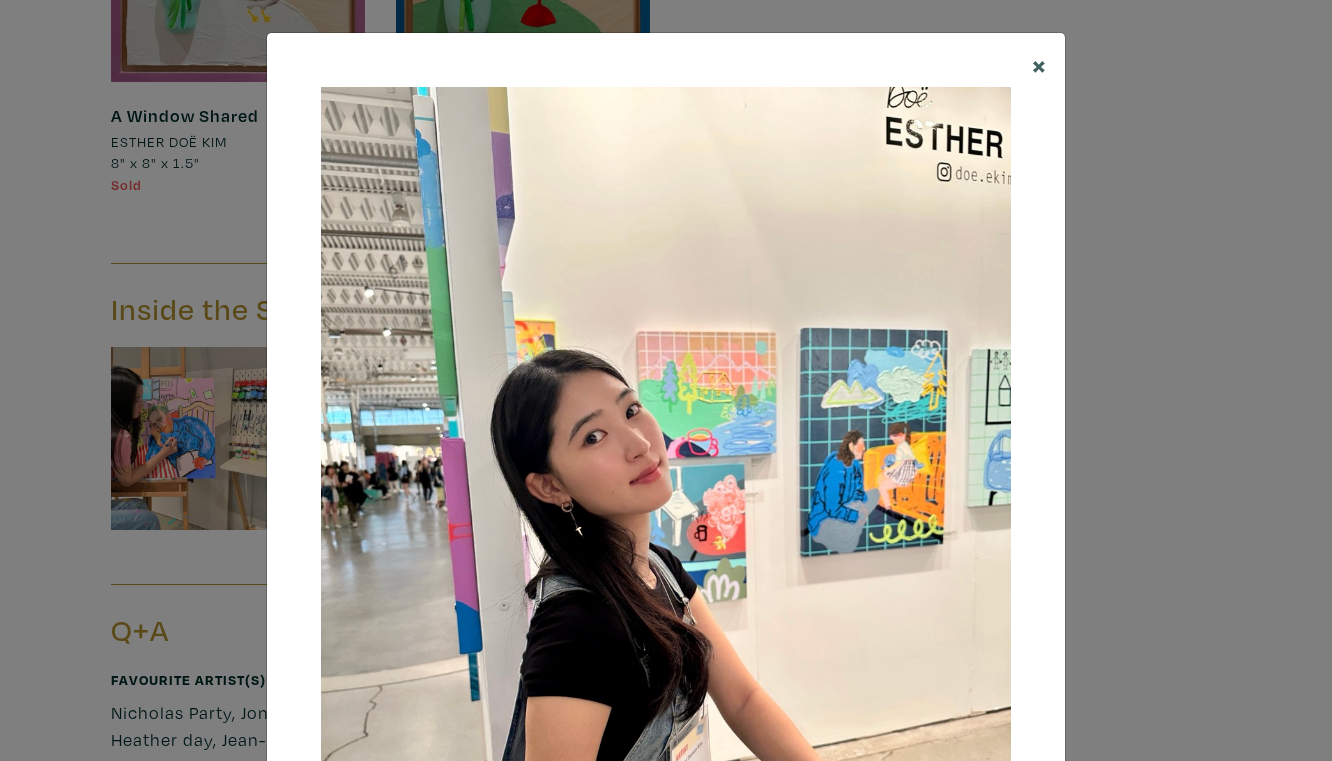 click on "×" at bounding box center (1039, 64) 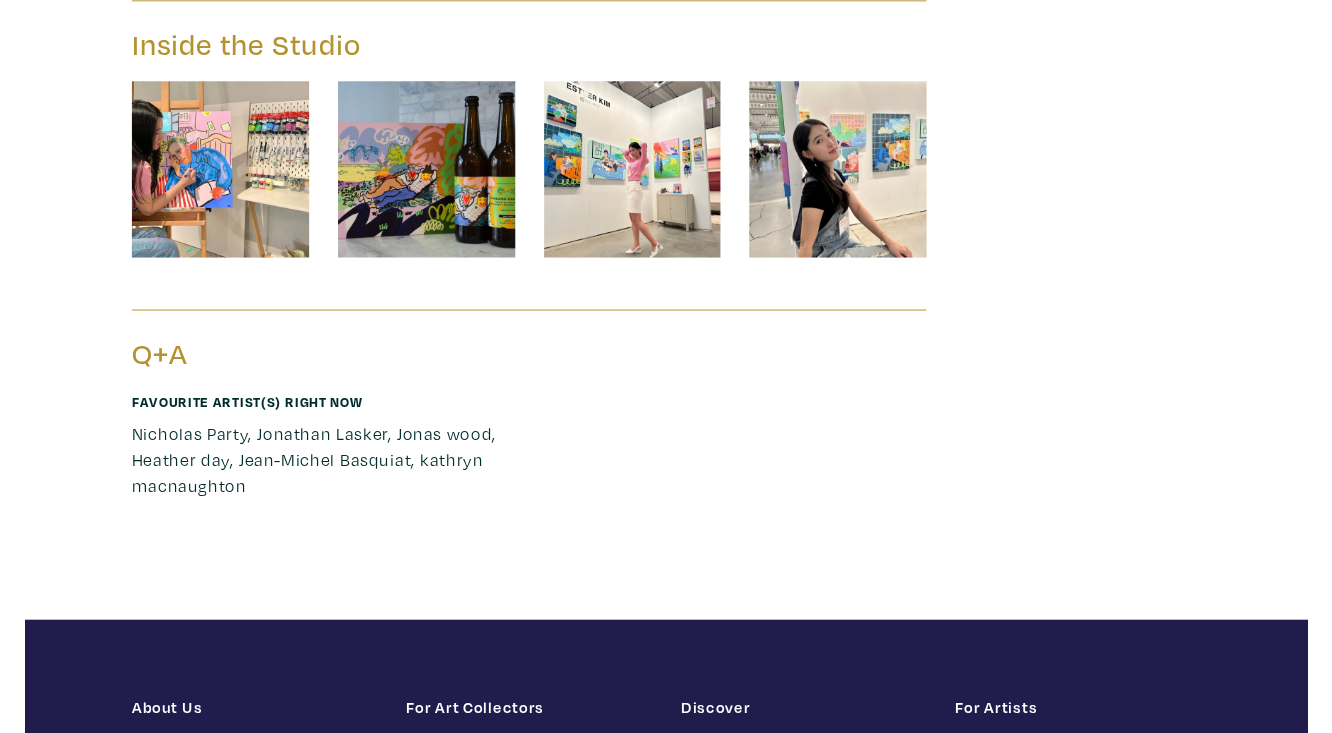 scroll, scrollTop: 13363, scrollLeft: 0, axis: vertical 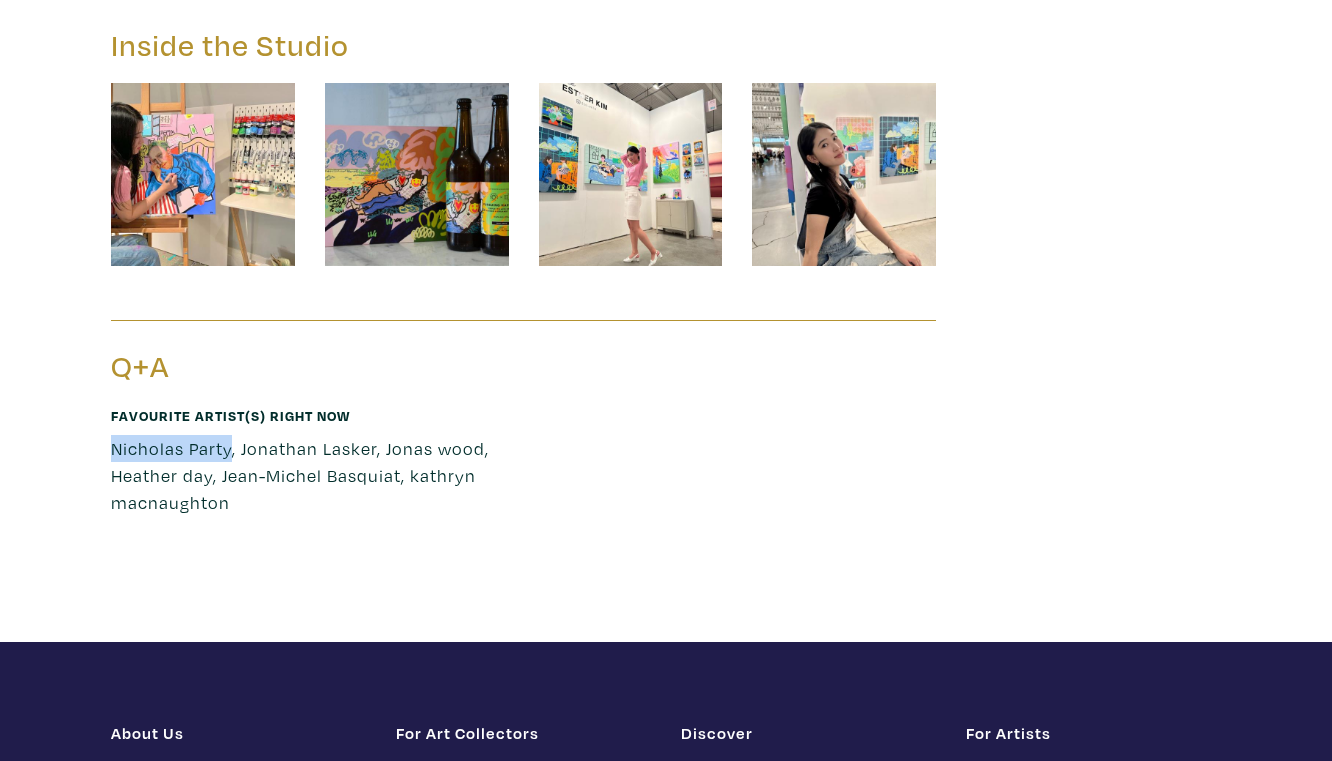 drag, startPoint x: 114, startPoint y: 360, endPoint x: 227, endPoint y: 363, distance: 113.03982 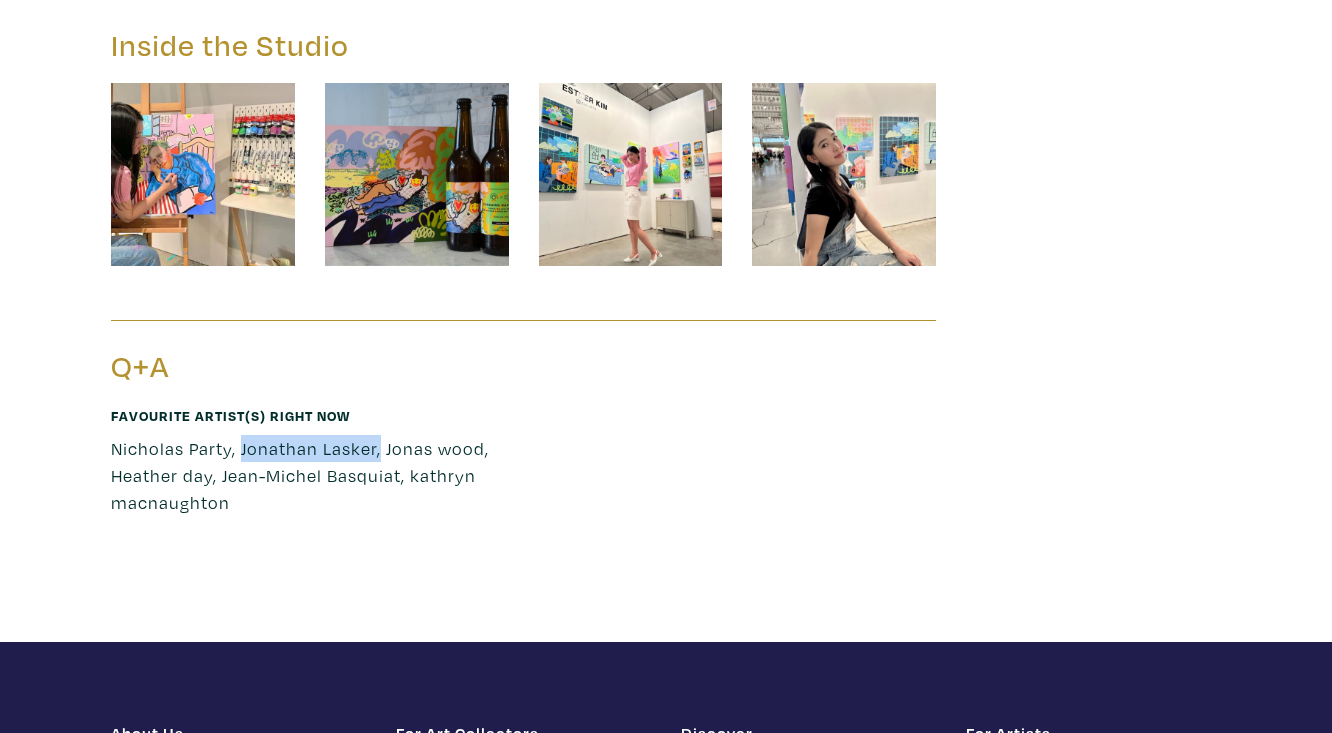 drag, startPoint x: 238, startPoint y: 361, endPoint x: 375, endPoint y: 354, distance: 137.17871 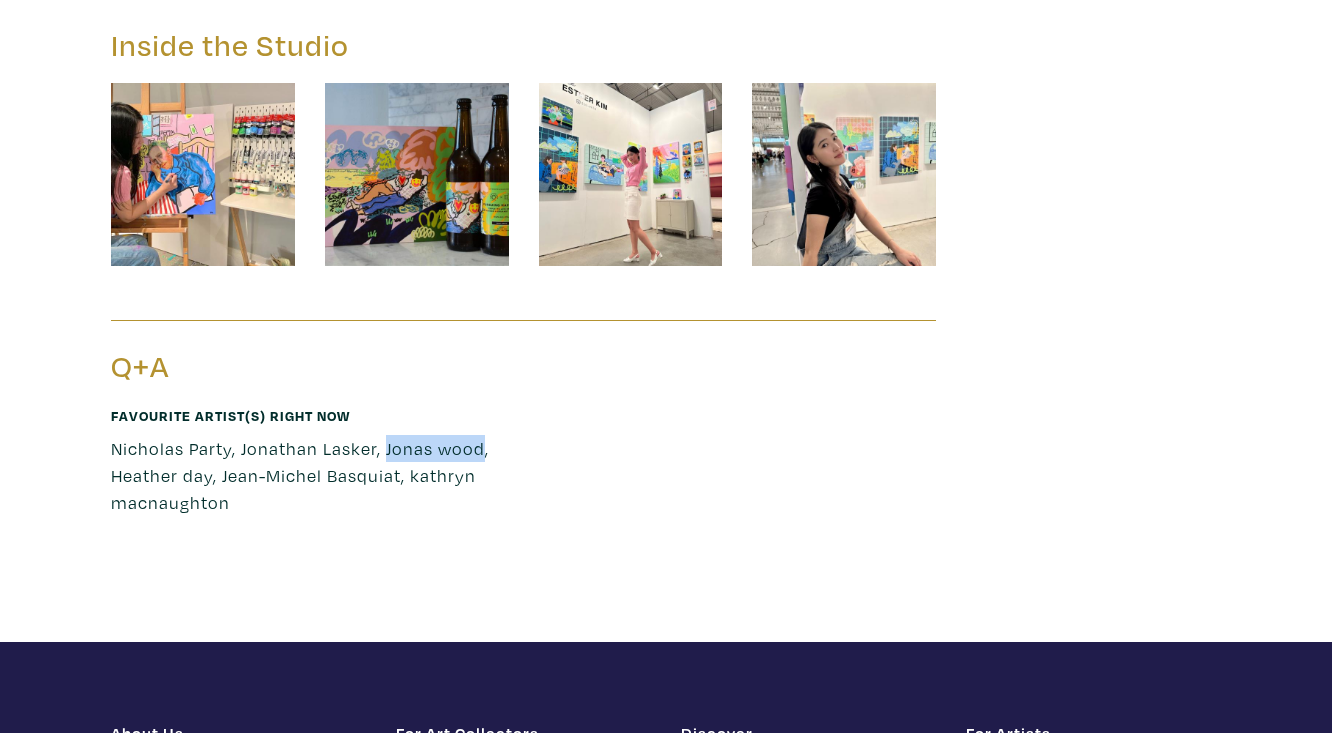 drag, startPoint x: 380, startPoint y: 356, endPoint x: 476, endPoint y: 354, distance: 96.02083 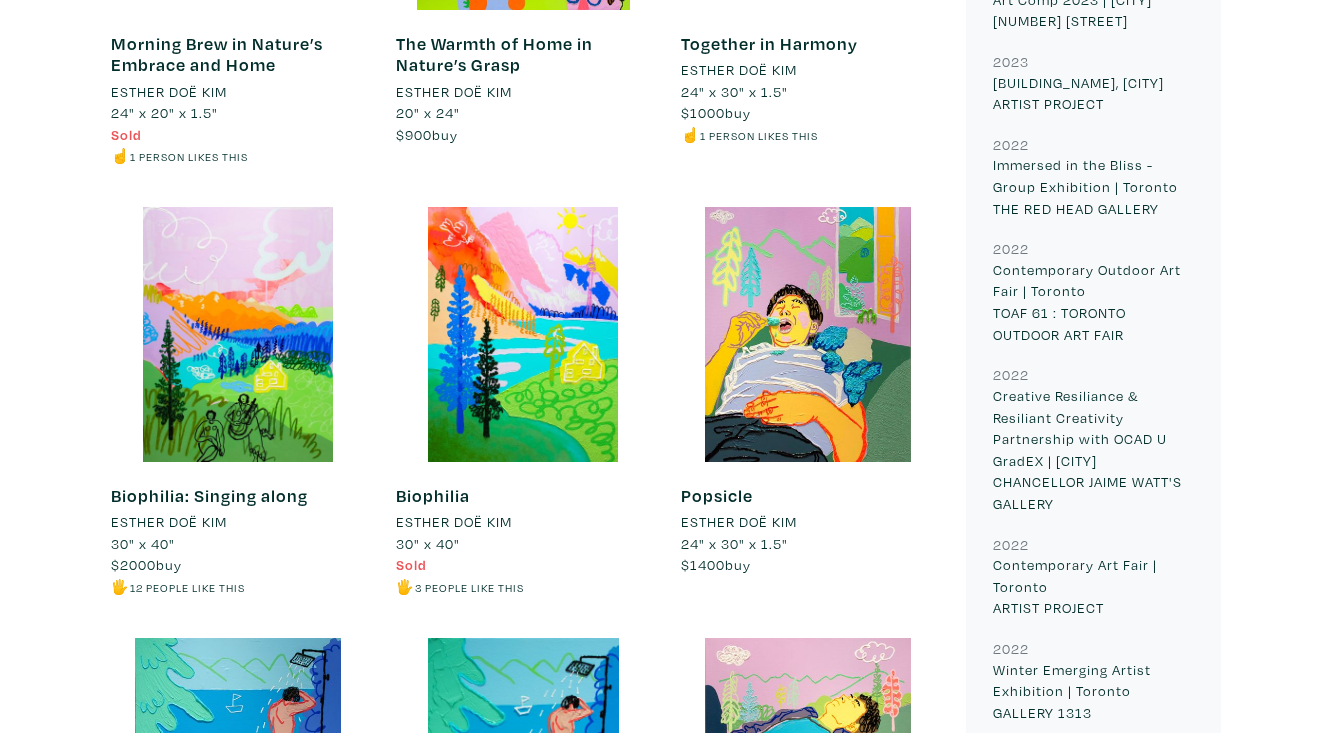 scroll, scrollTop: 1680, scrollLeft: 0, axis: vertical 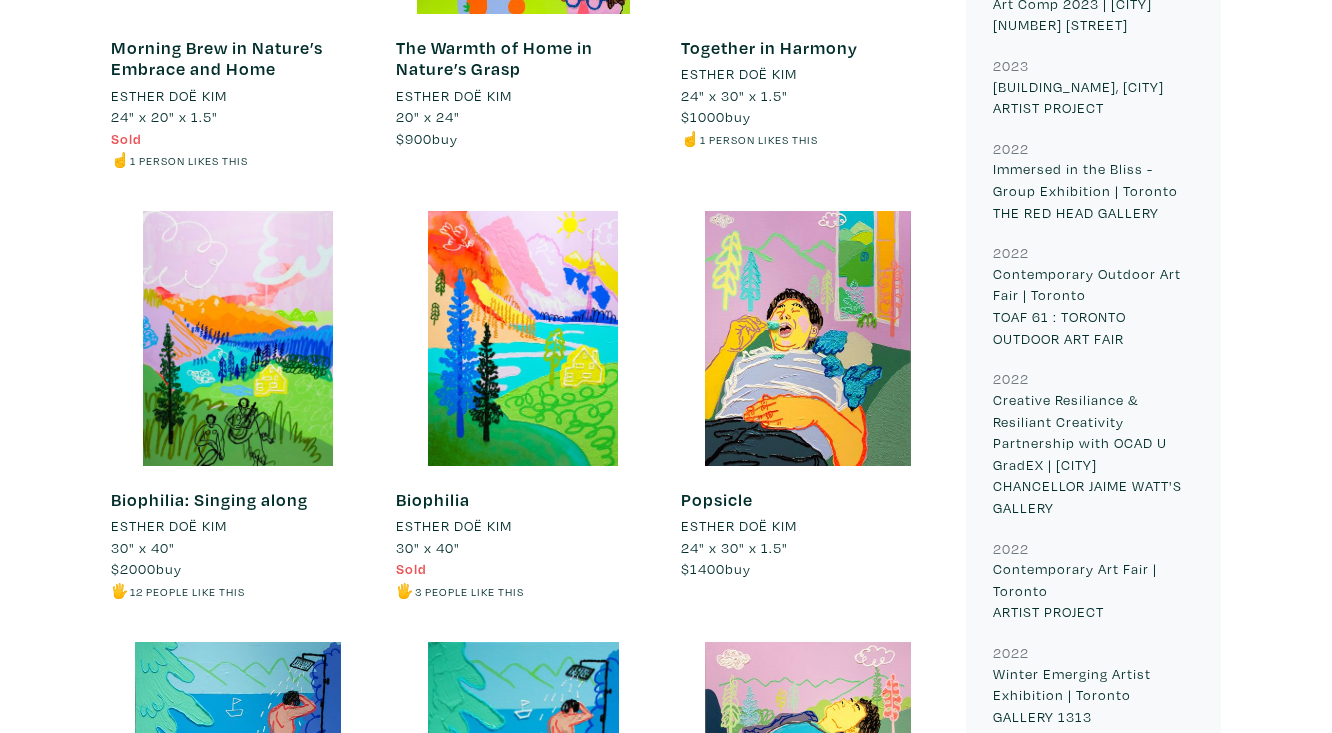 click at bounding box center [808, 338] 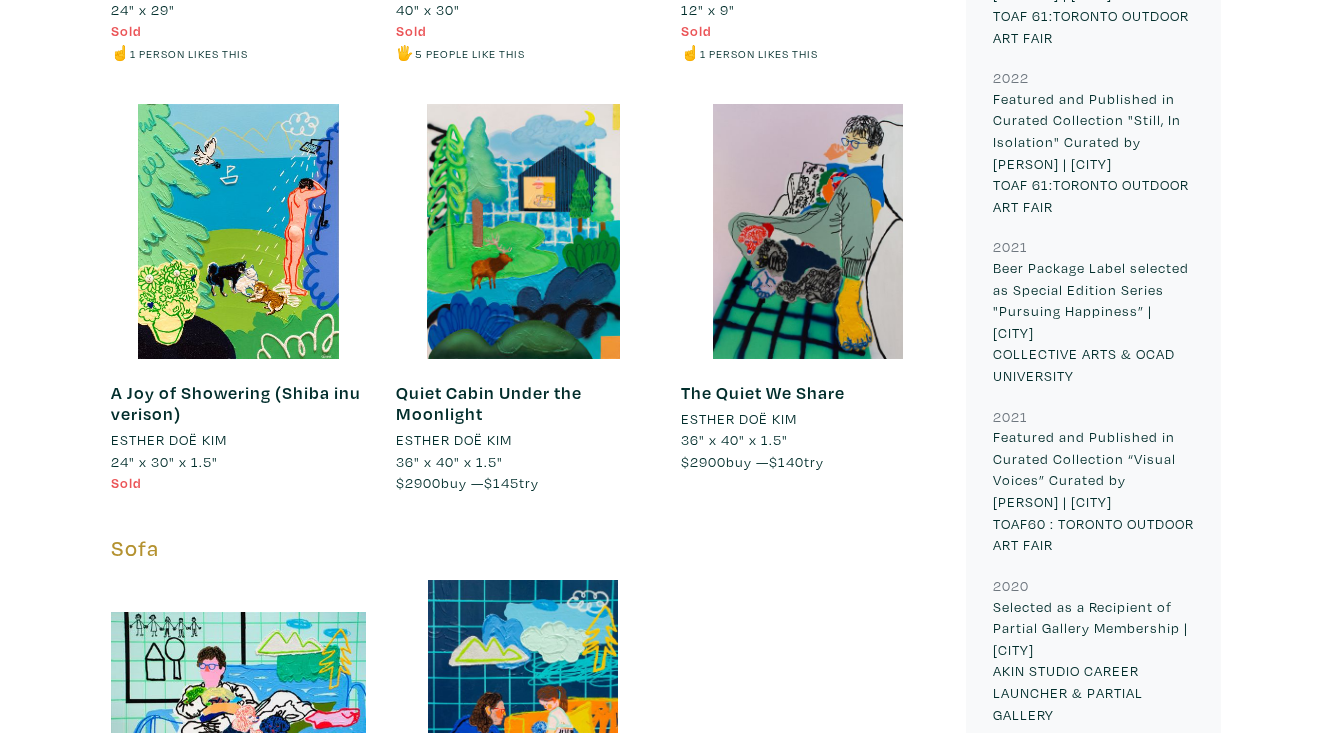 scroll, scrollTop: 3829, scrollLeft: 0, axis: vertical 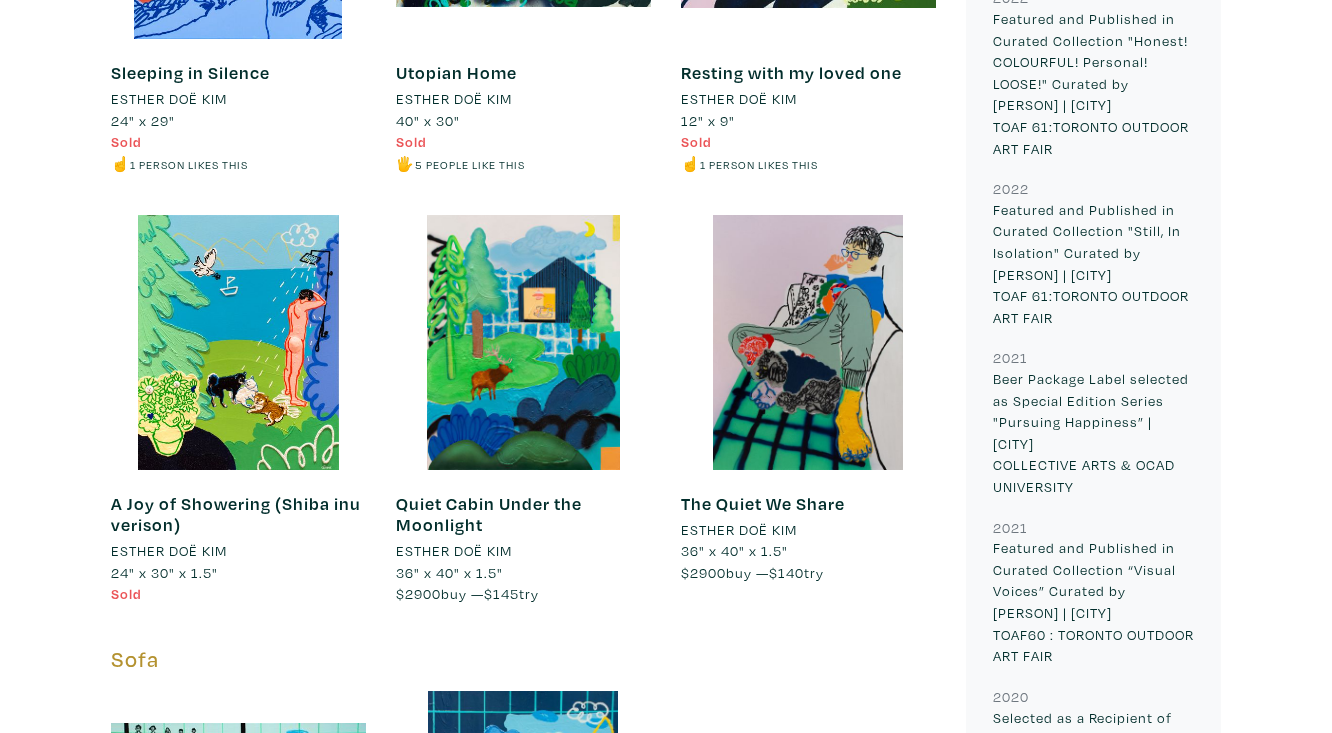 click at bounding box center (808, 342) 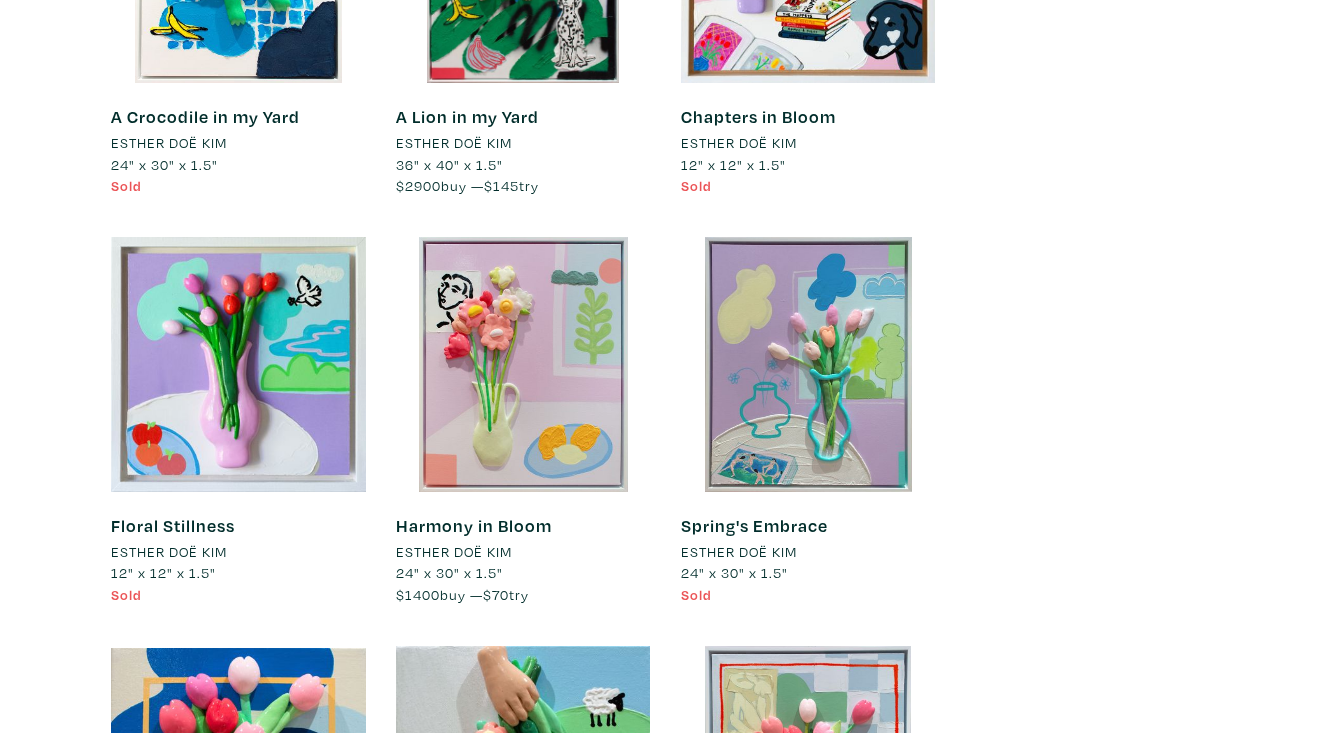 scroll, scrollTop: 11964, scrollLeft: 0, axis: vertical 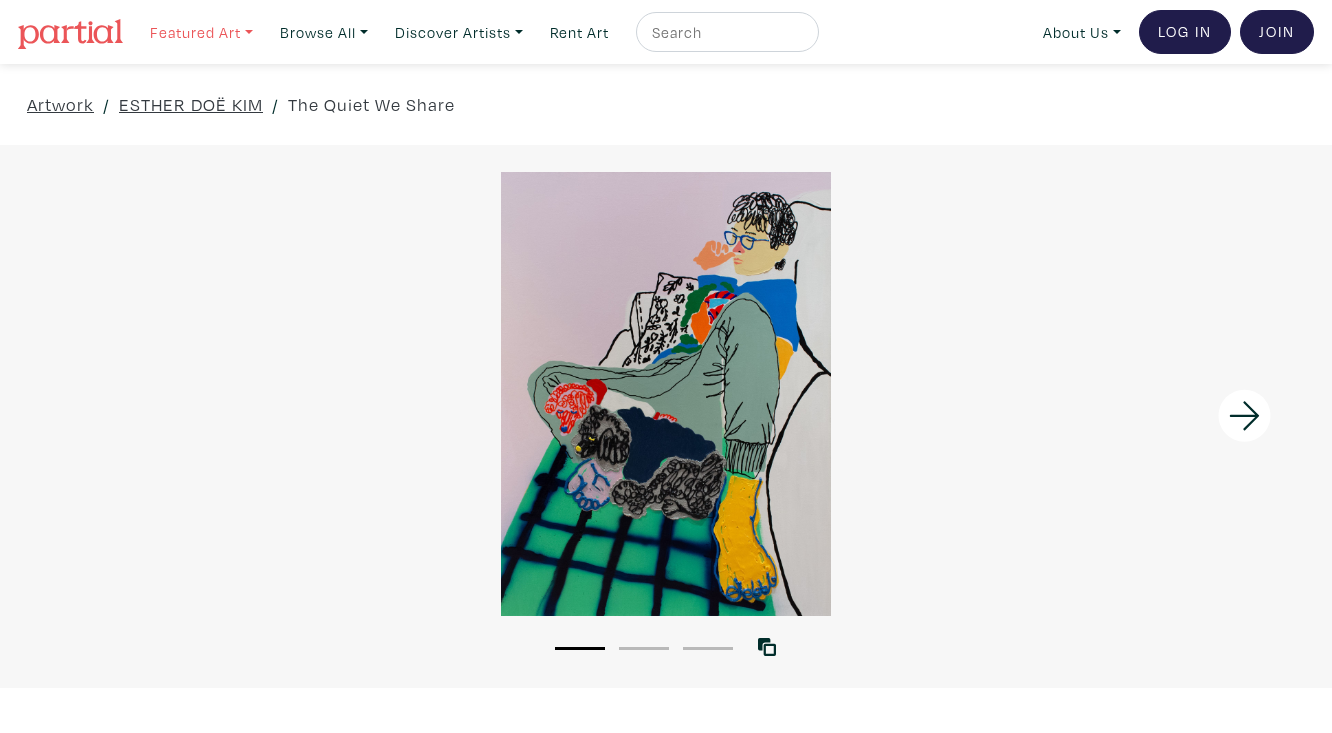 click on "Featured Art" at bounding box center [201, 32] 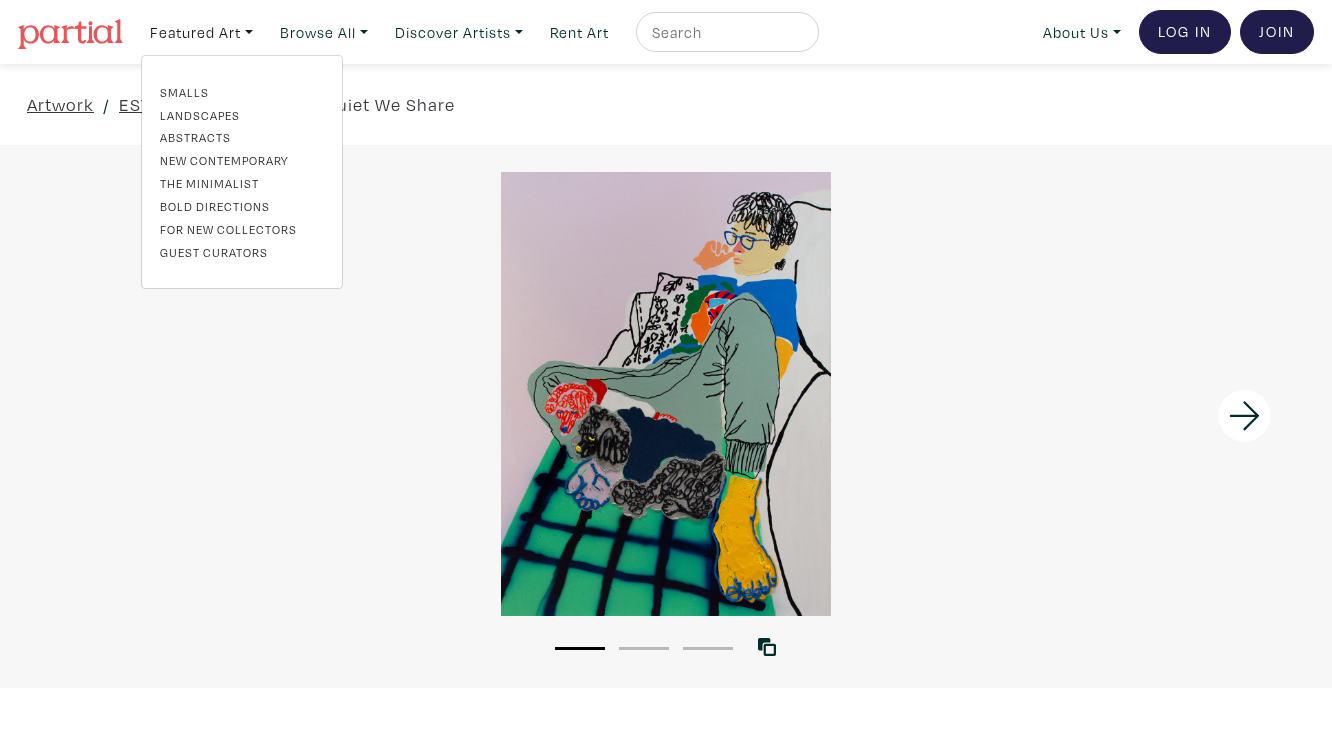 click on "New Contemporary" at bounding box center (242, 160) 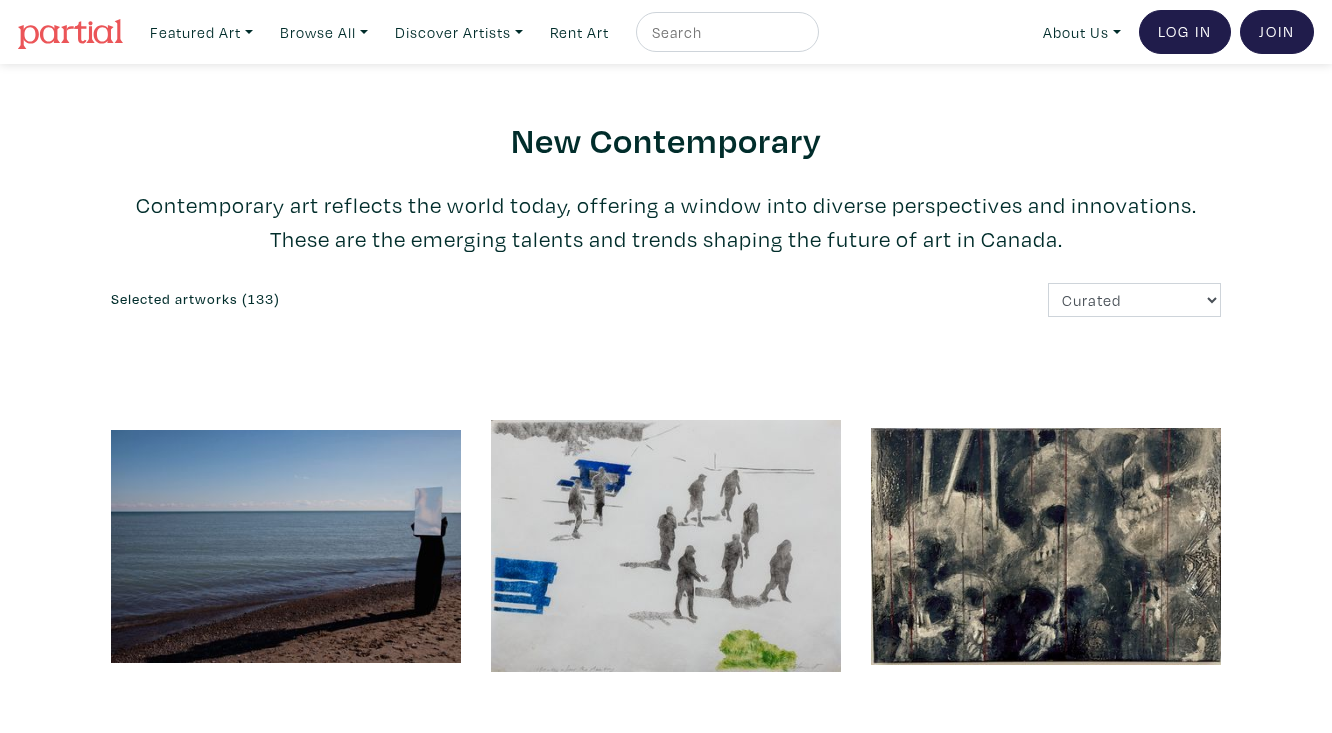 scroll, scrollTop: 0, scrollLeft: 0, axis: both 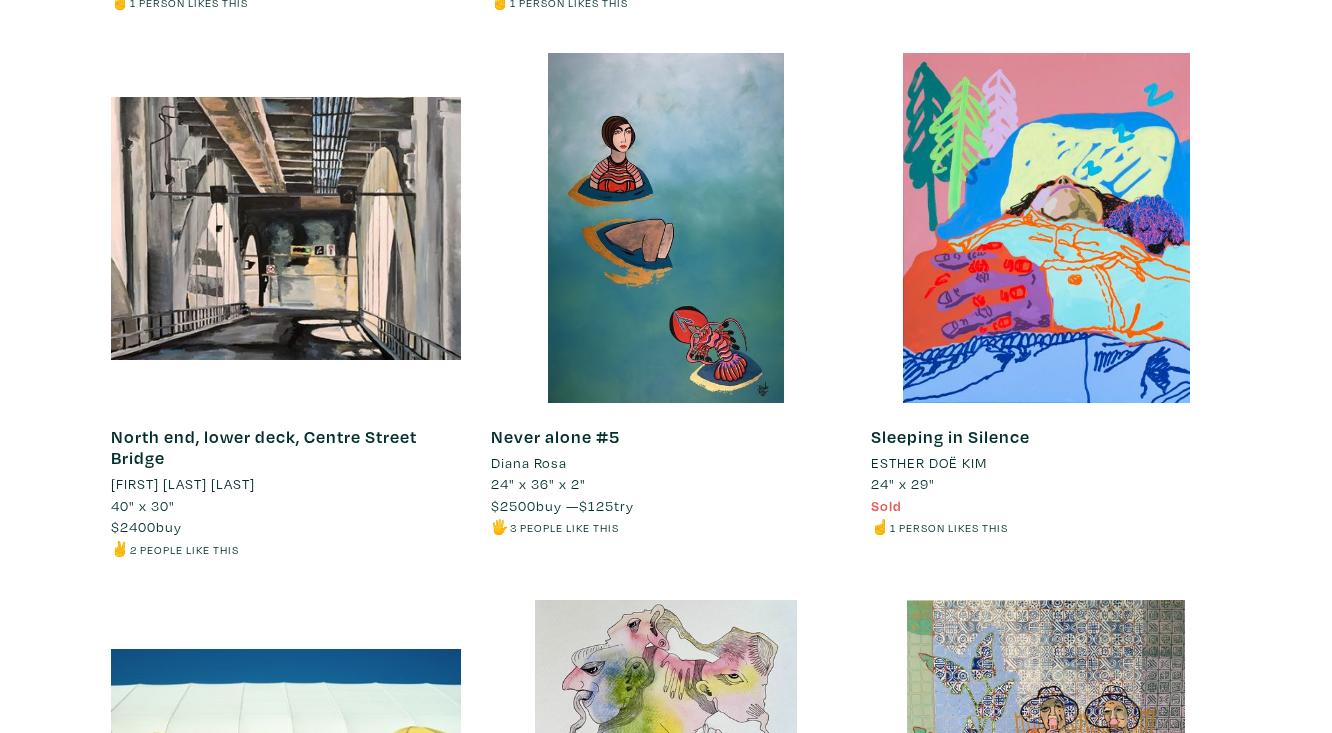 click at bounding box center (1046, 228) 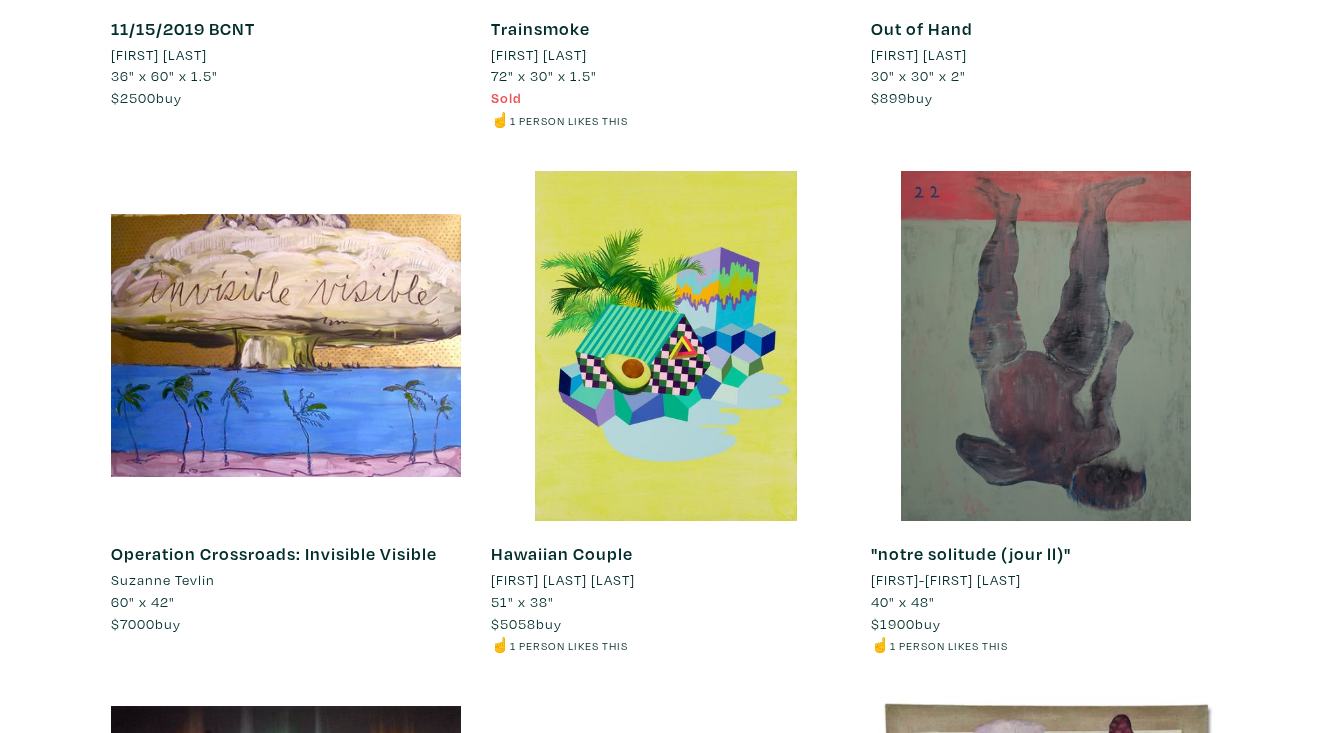 scroll, scrollTop: 20216, scrollLeft: 0, axis: vertical 